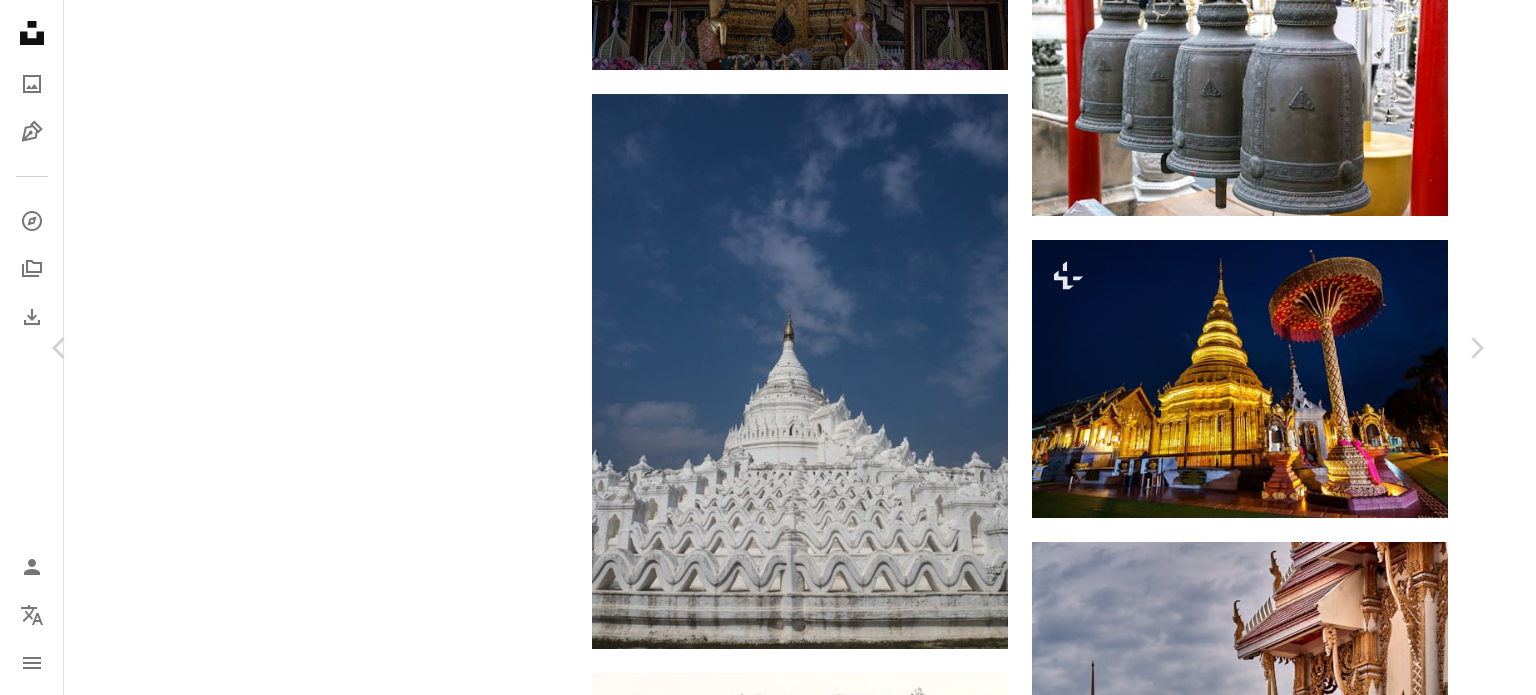 scroll, scrollTop: 15712, scrollLeft: 0, axis: vertical 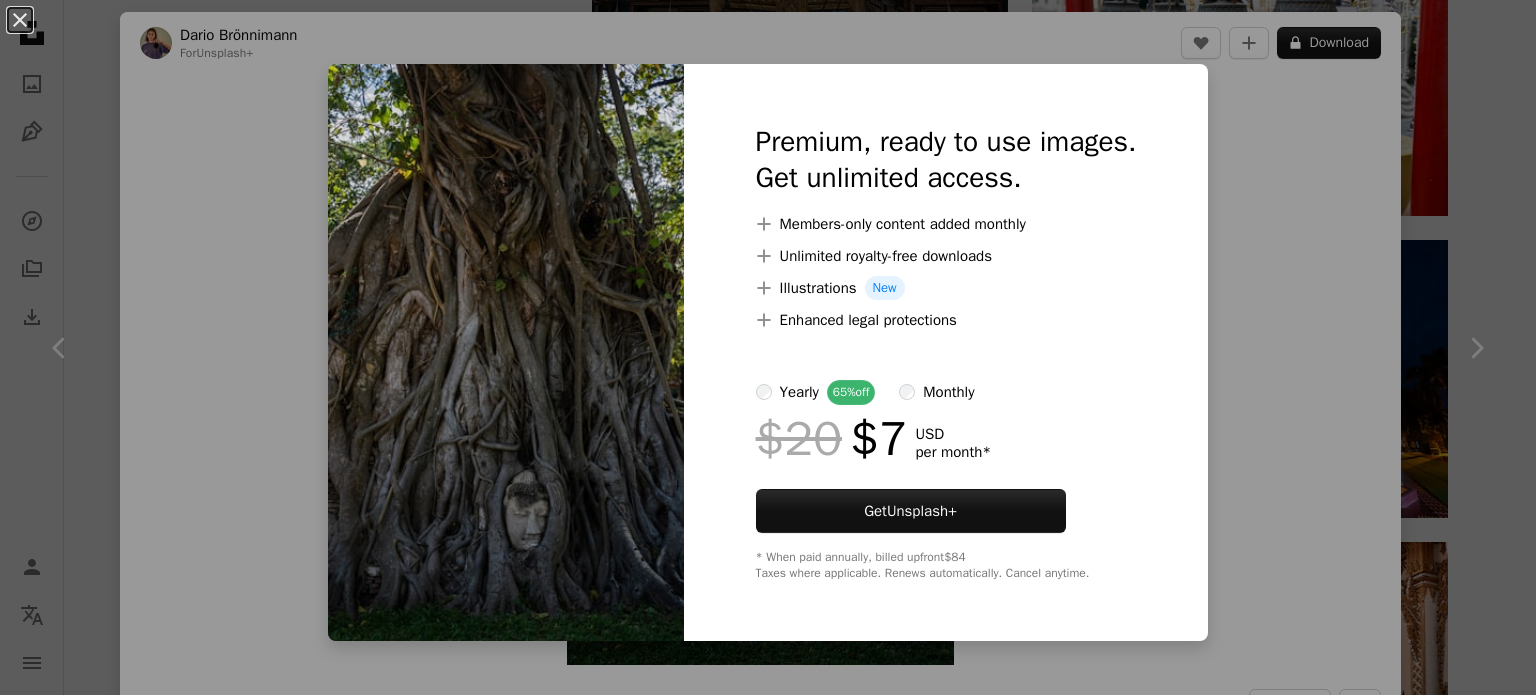 click on "An X shape Premium, ready to use images. Get unlimited access. A plus sign Members-only content added monthly A plus sign Unlimited royalty-free downloads A plus sign Illustrations  New A plus sign Enhanced legal protections yearly 65%  off monthly $20   $7 USD per month * Get  Unsplash+ * When paid annually, billed upfront  $84 Taxes where applicable. Renews automatically. Cancel anytime." at bounding box center (768, 347) 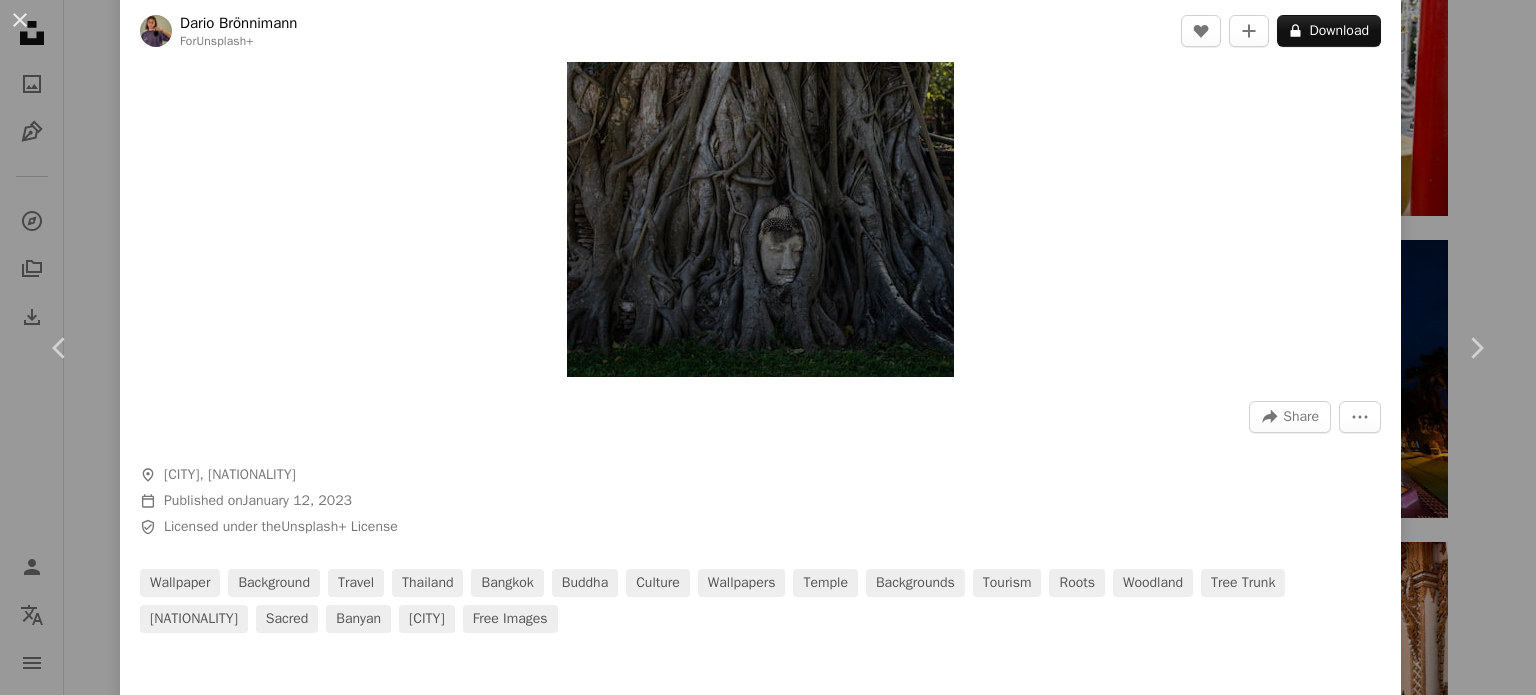 scroll, scrollTop: 294, scrollLeft: 0, axis: vertical 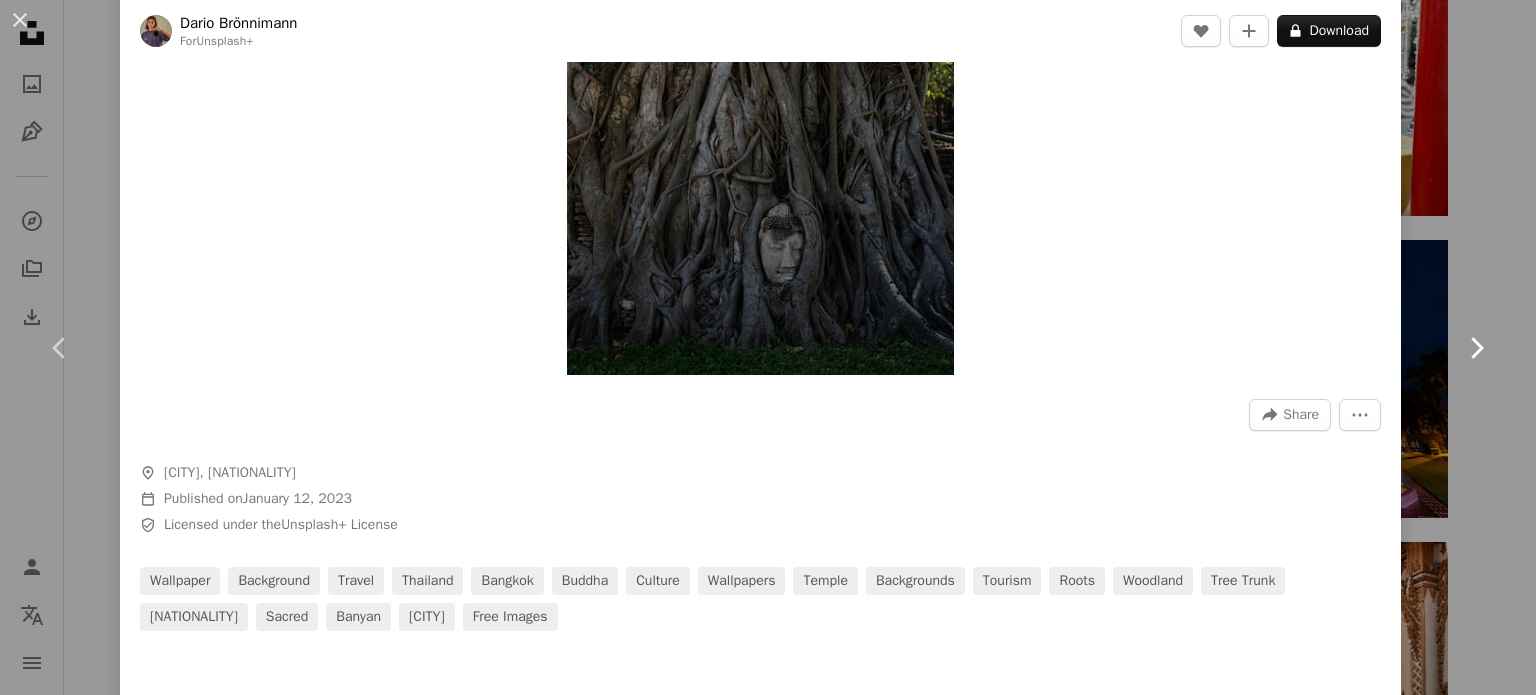 click on "Chevron right" at bounding box center (1476, 348) 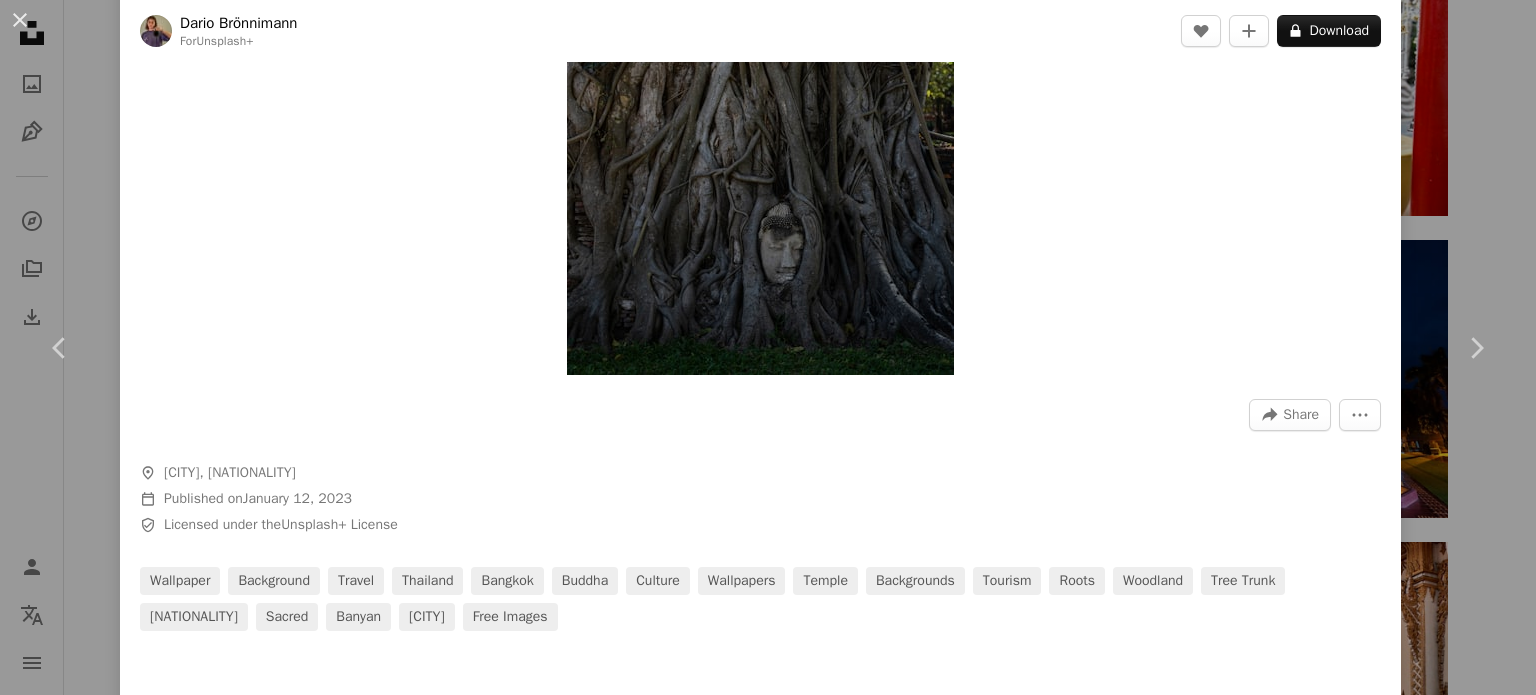 click on "An X shape" at bounding box center [20, 20] 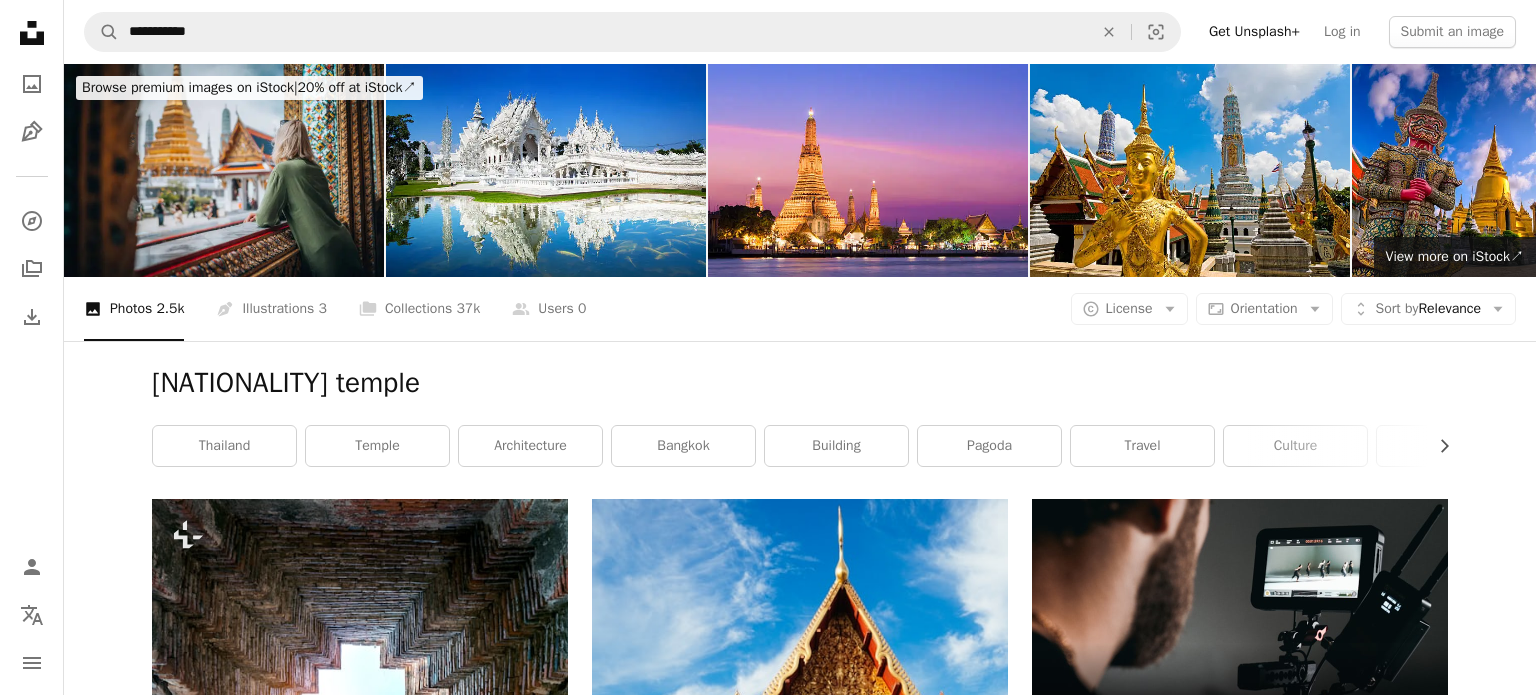 scroll, scrollTop: 2, scrollLeft: 0, axis: vertical 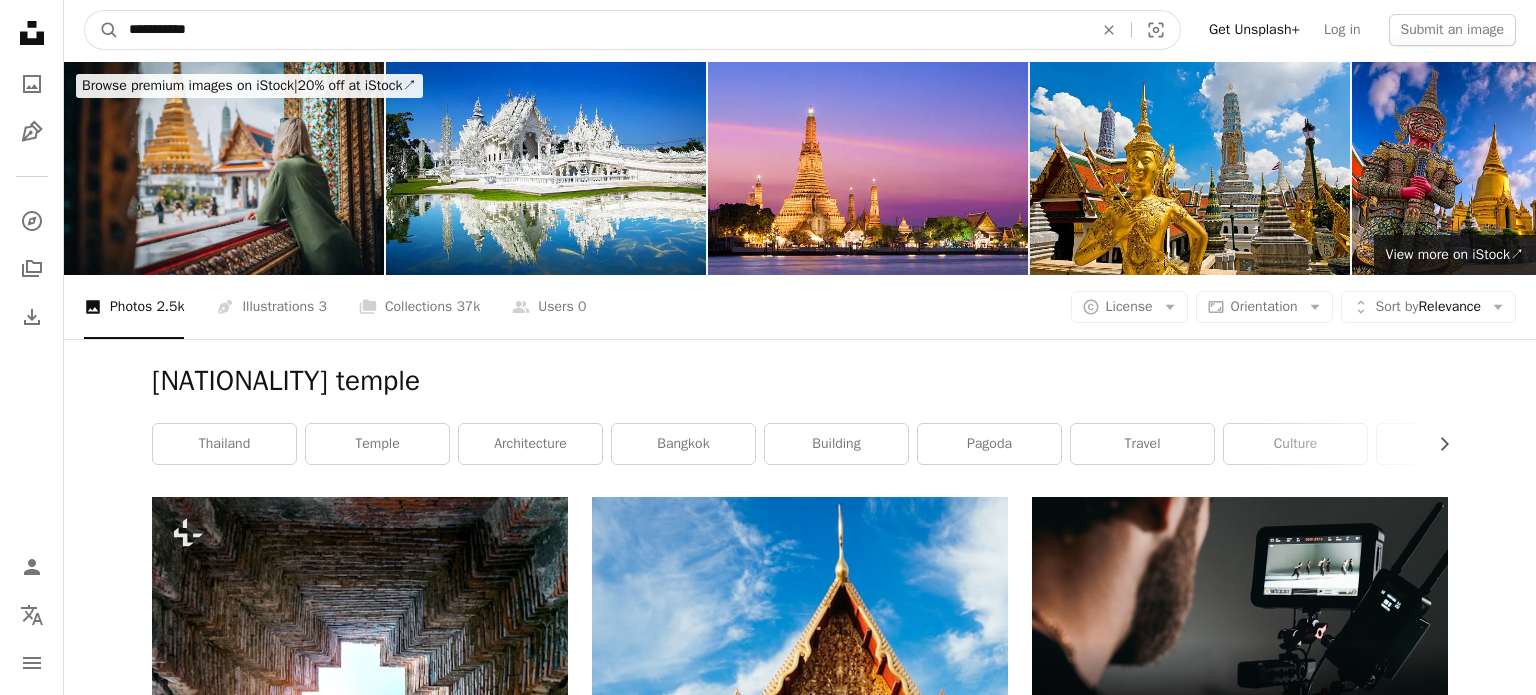 drag, startPoint x: 275, startPoint y: 40, endPoint x: 0, endPoint y: -97, distance: 307.23605 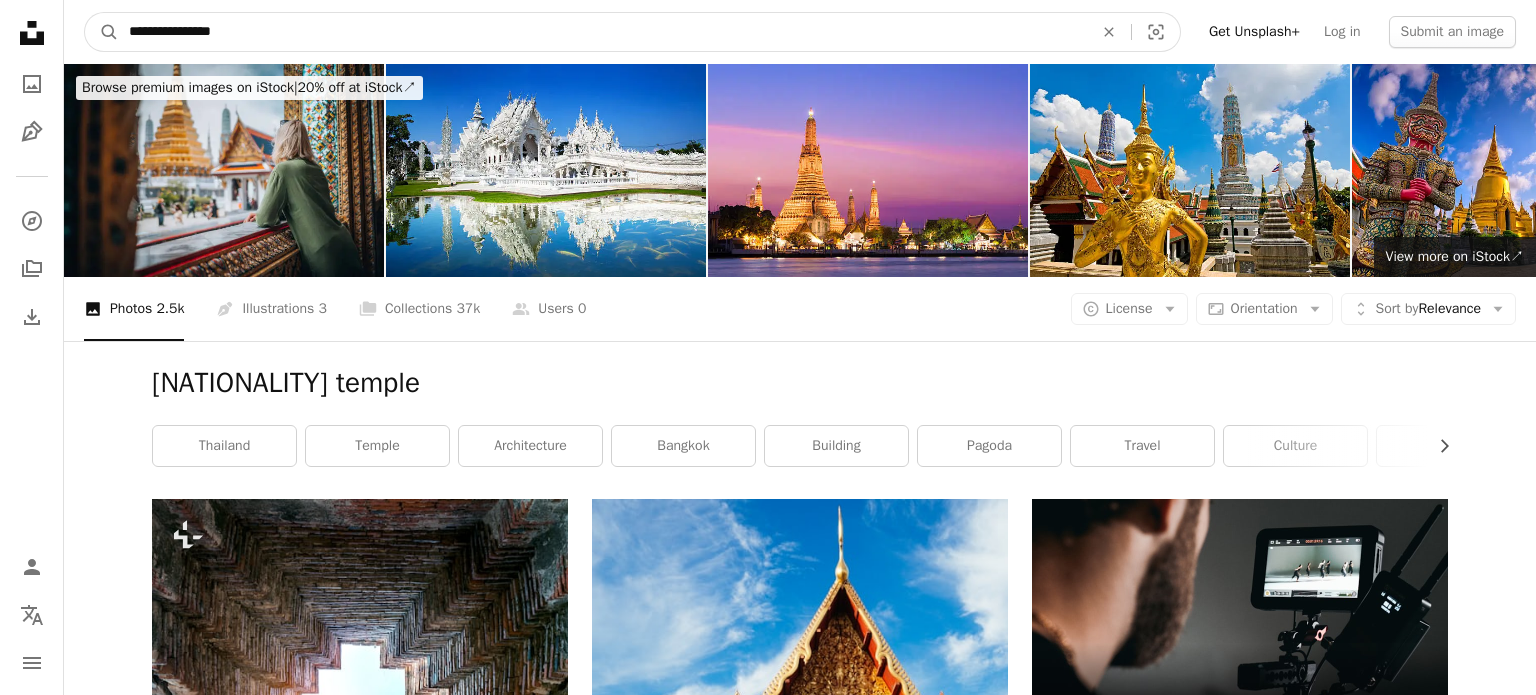 type on "**********" 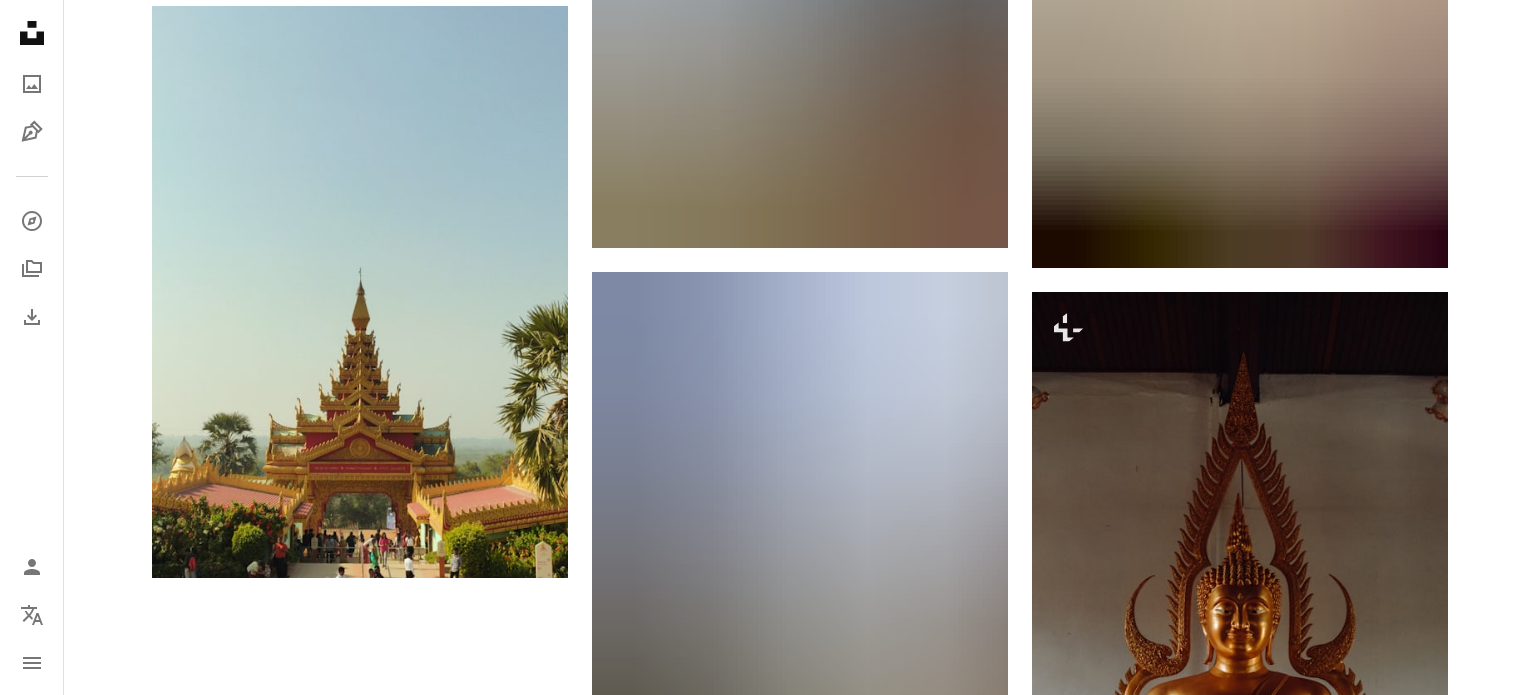 scroll, scrollTop: 3475, scrollLeft: 0, axis: vertical 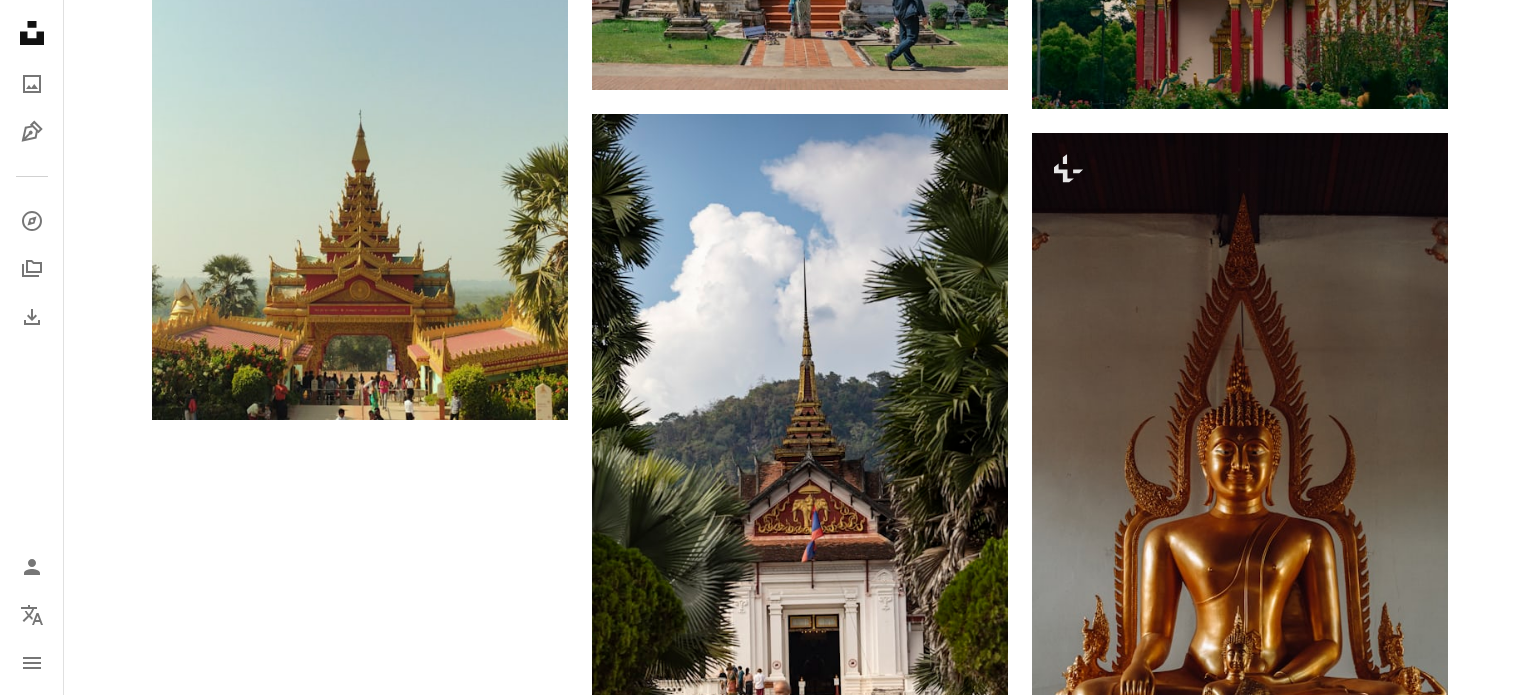 click on "Load more" at bounding box center [800, 1139] 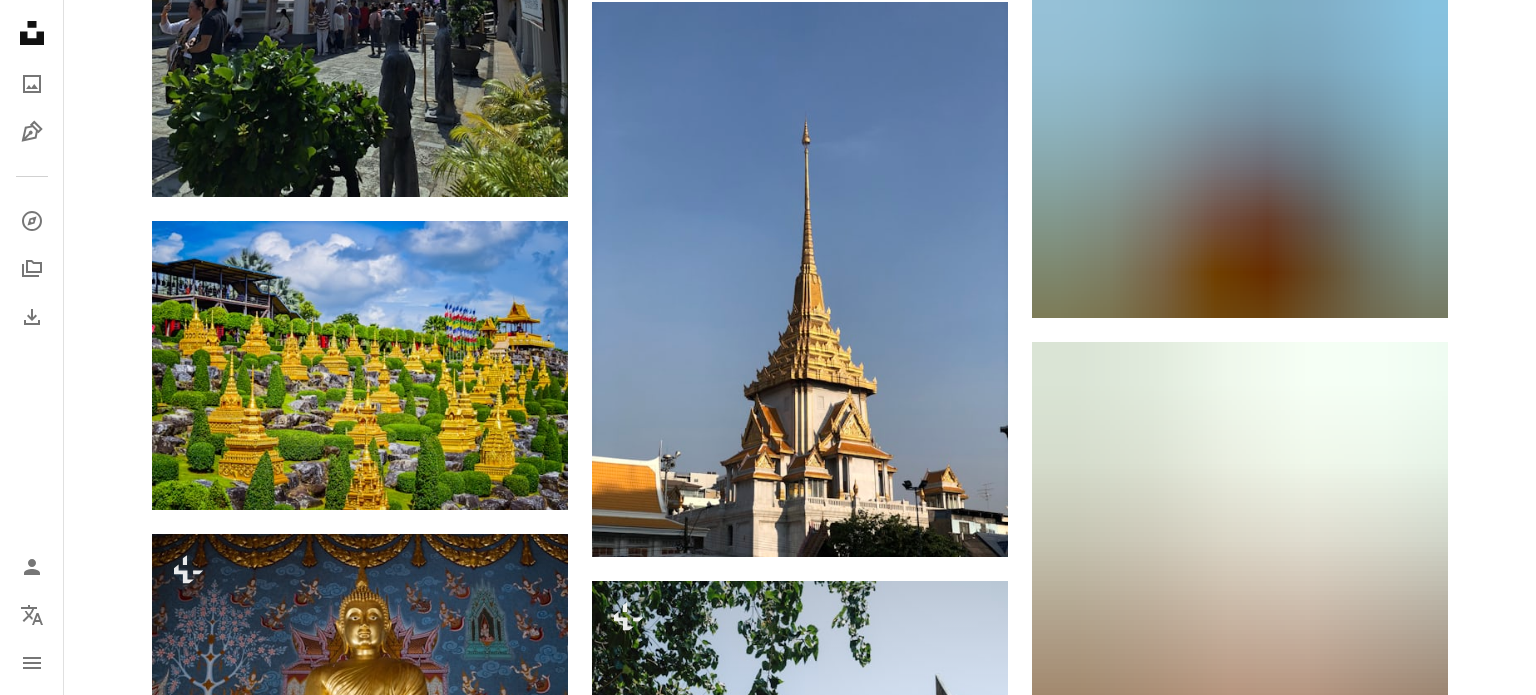 scroll, scrollTop: 8618, scrollLeft: 0, axis: vertical 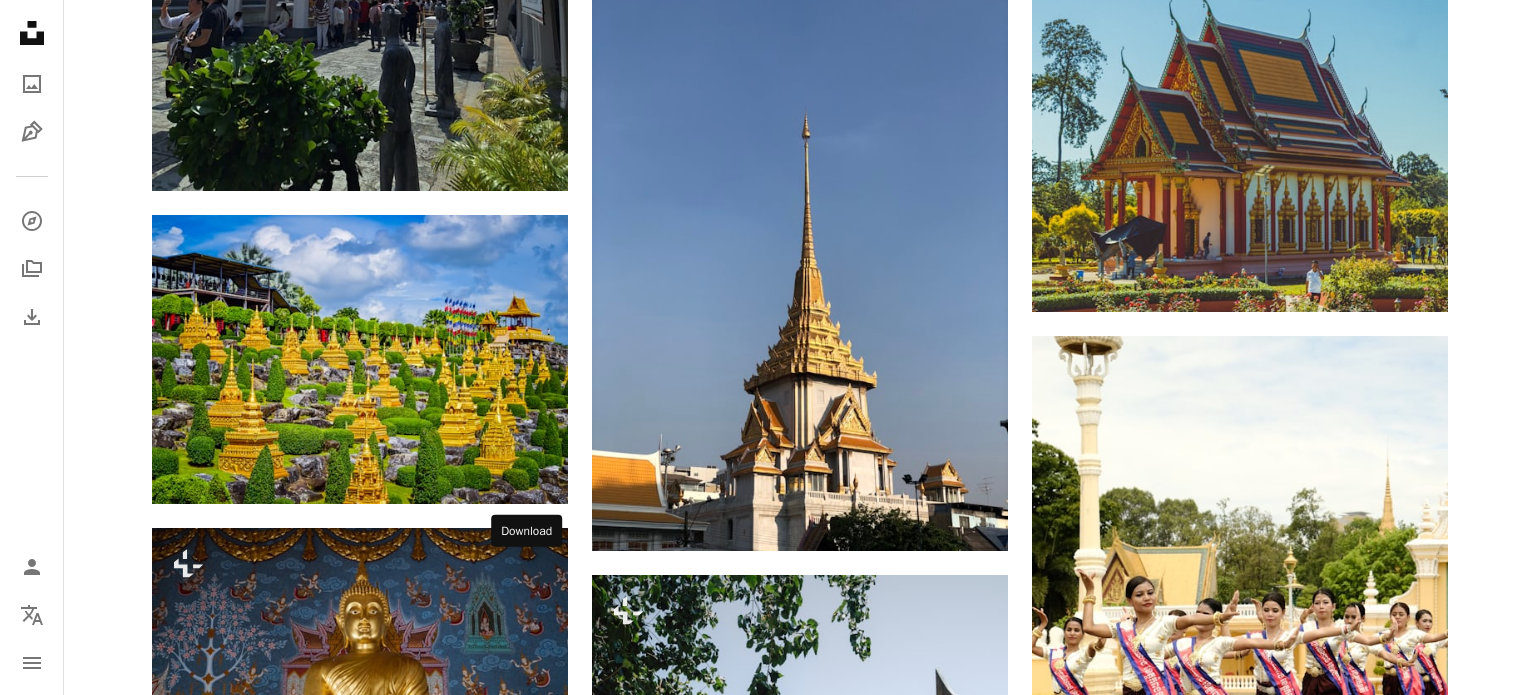 click on "Arrow pointing down" 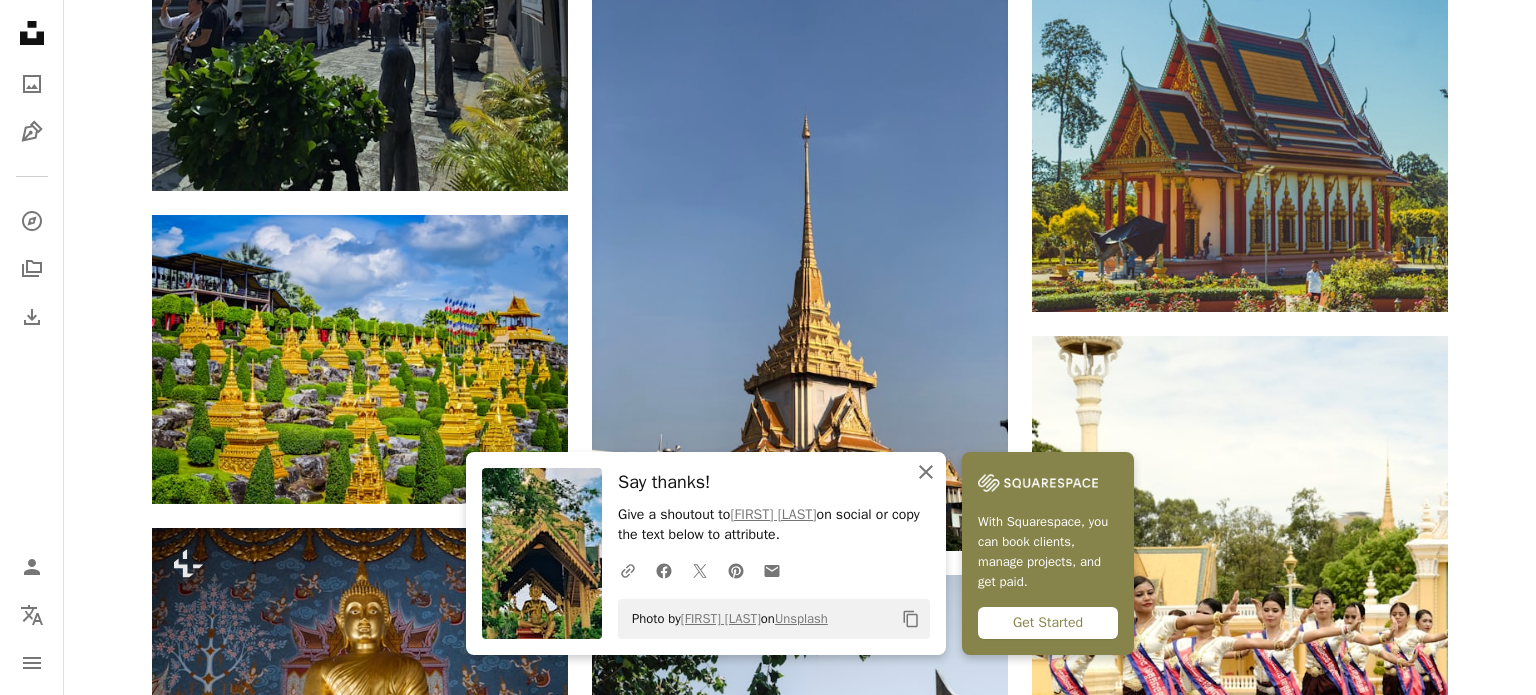 click on "An X shape" 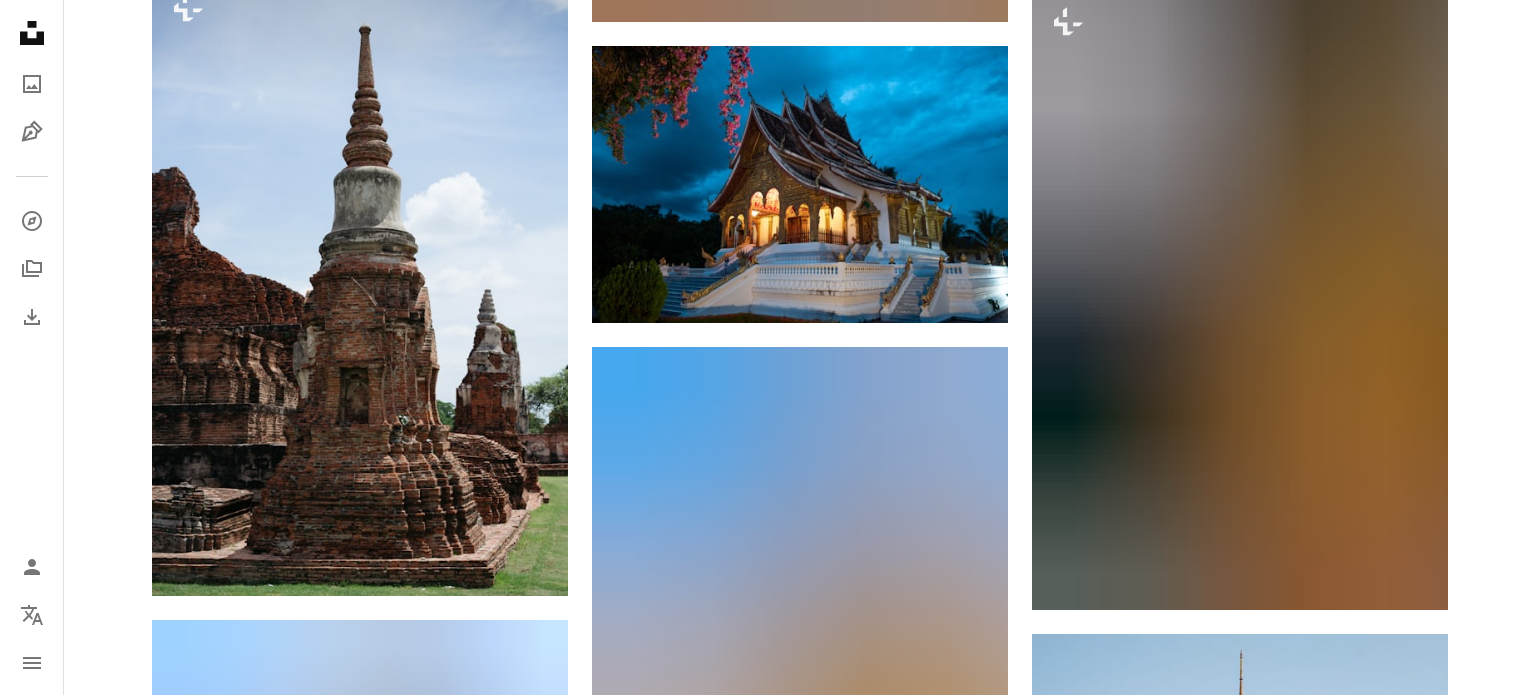 scroll, scrollTop: 0, scrollLeft: 0, axis: both 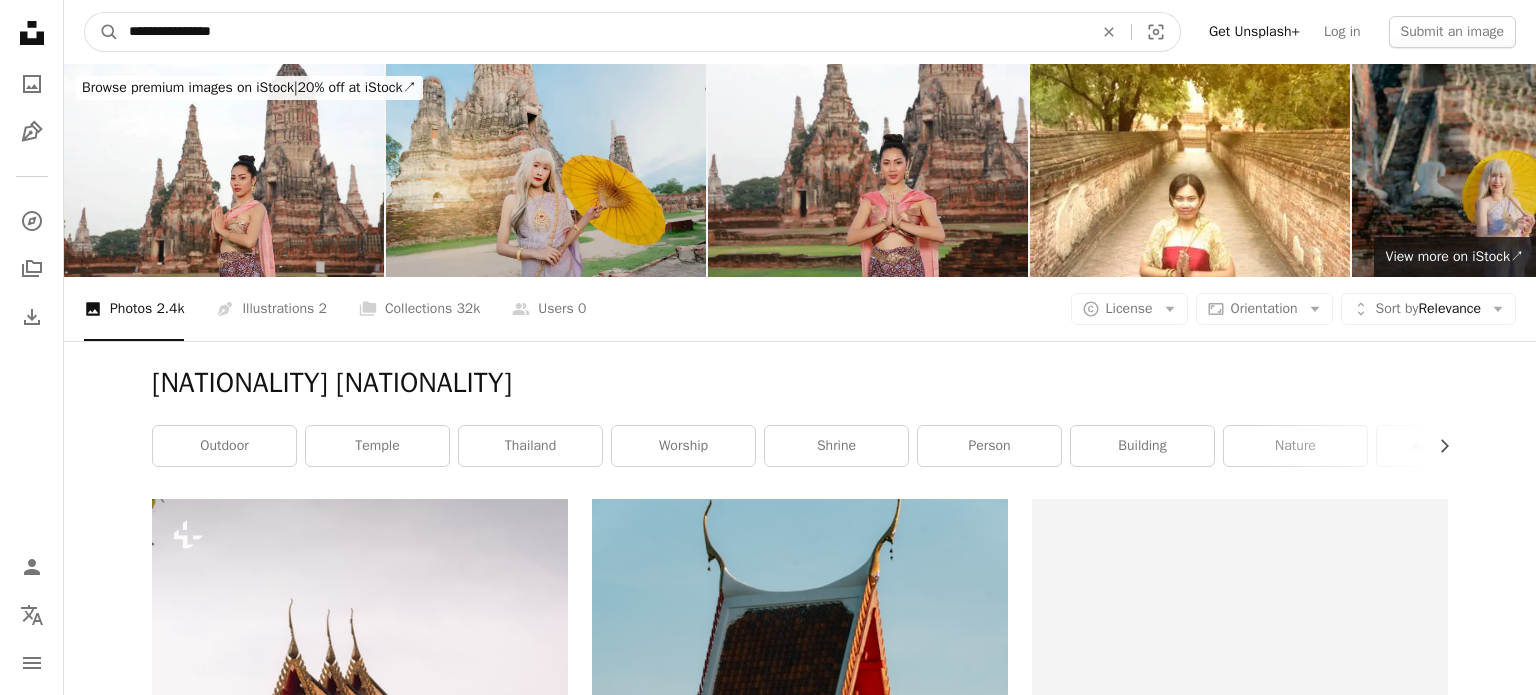 click on "**********" at bounding box center (603, 32) 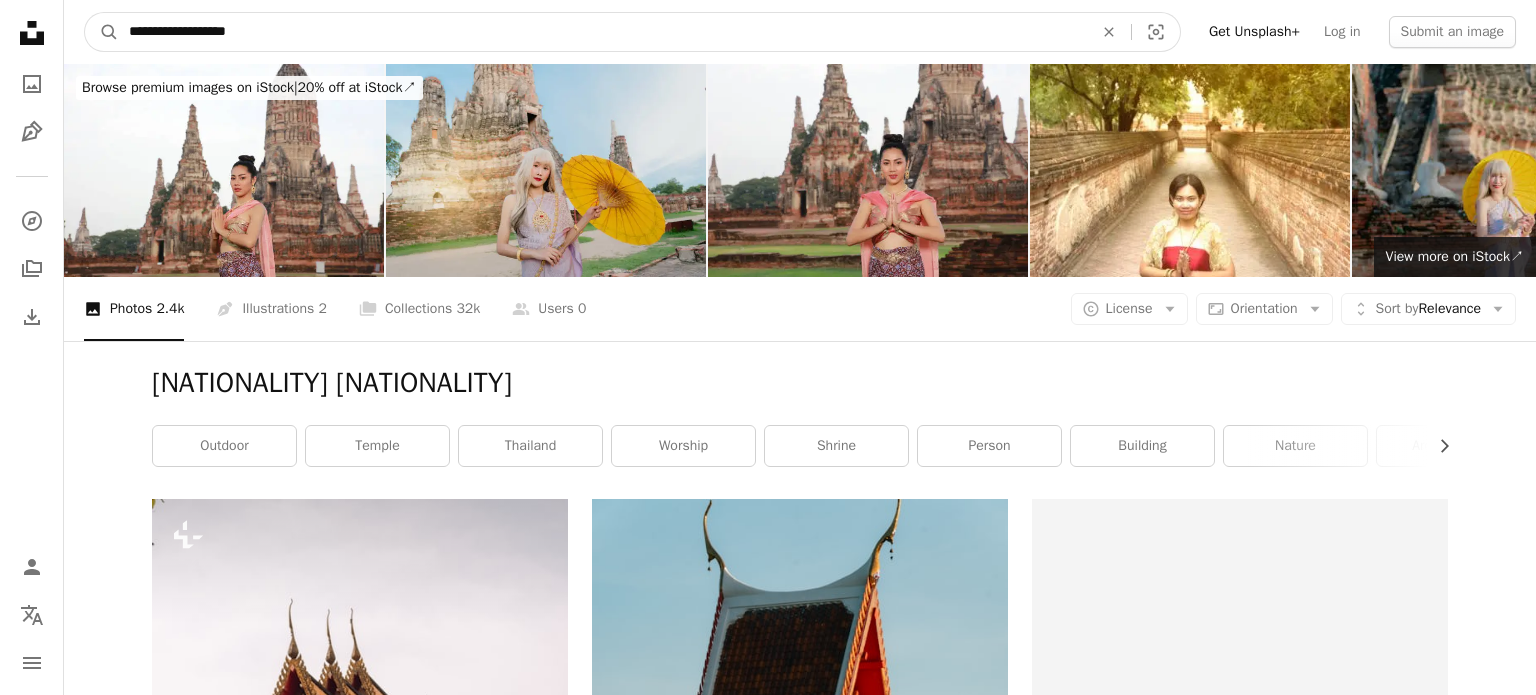 type on "**********" 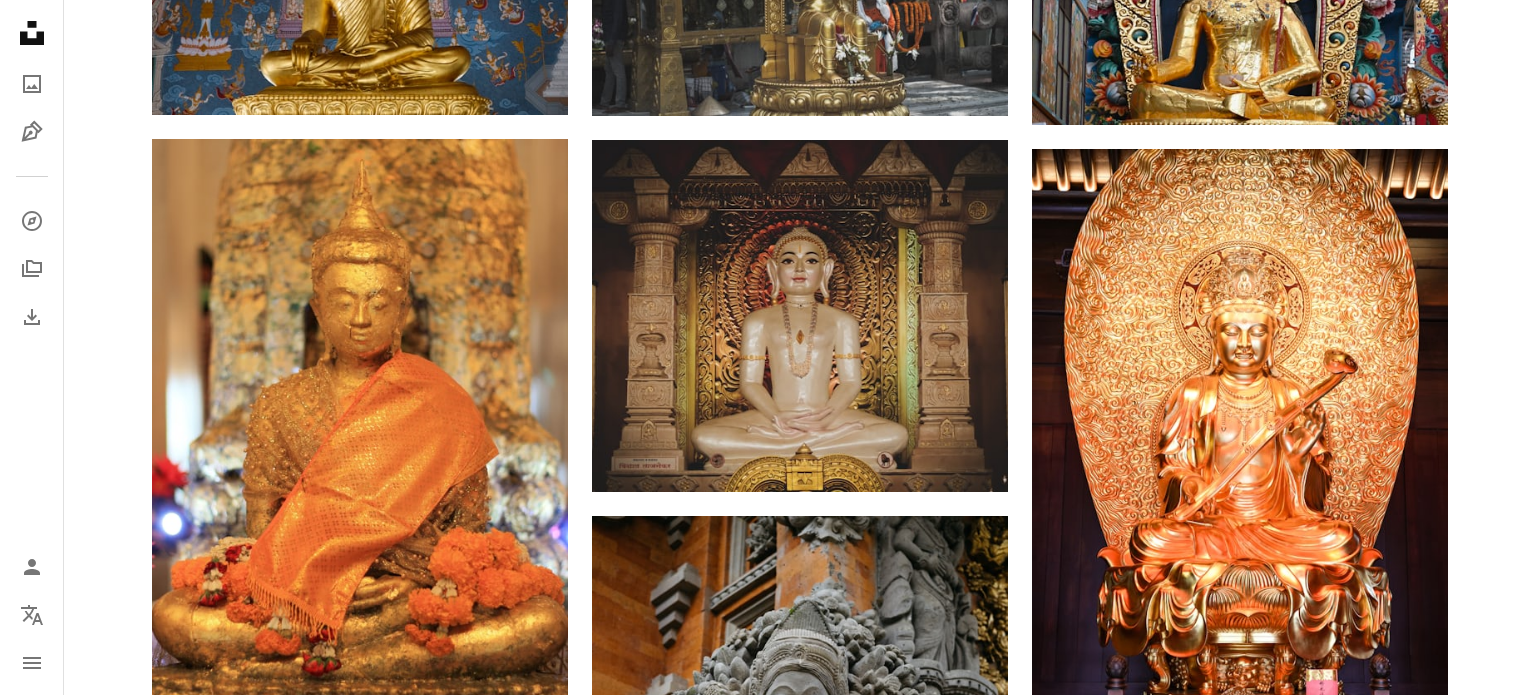 scroll, scrollTop: 0, scrollLeft: 0, axis: both 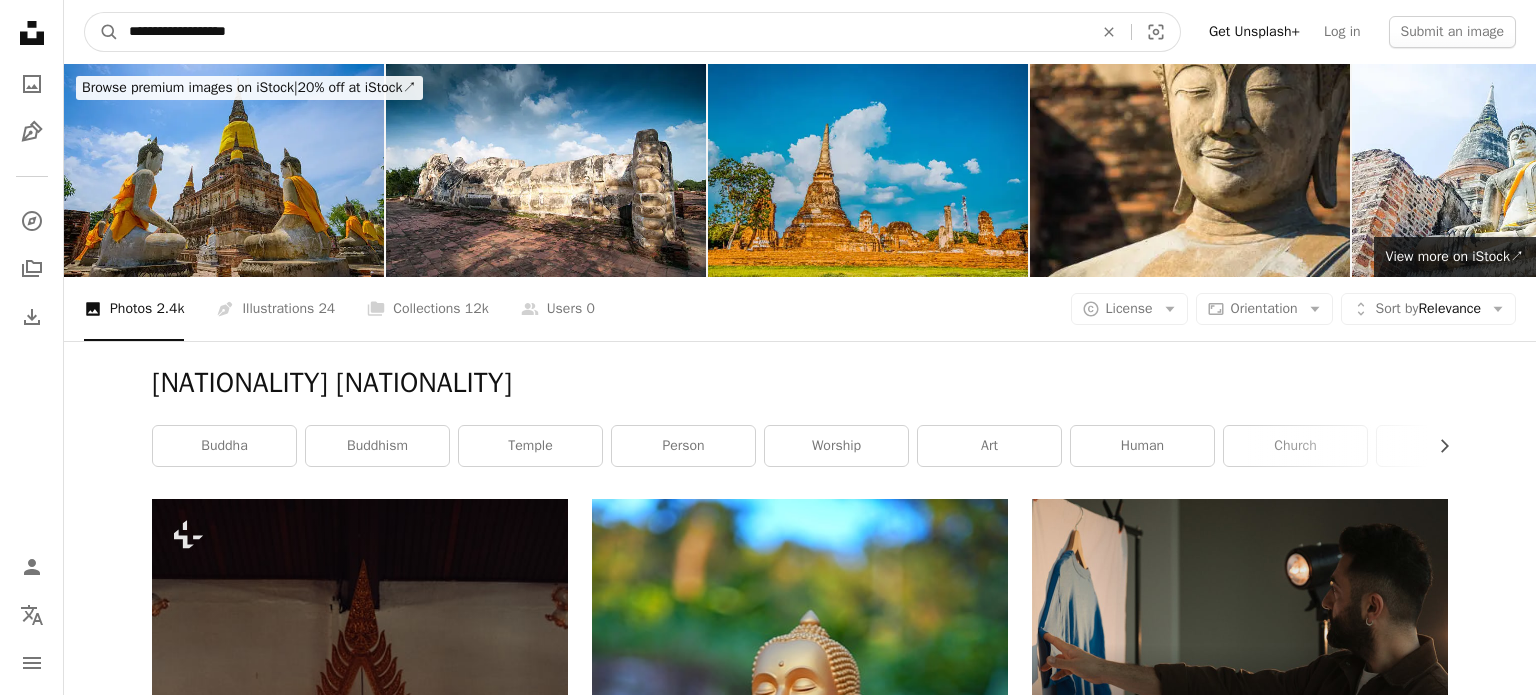click on "**********" at bounding box center (603, 32) 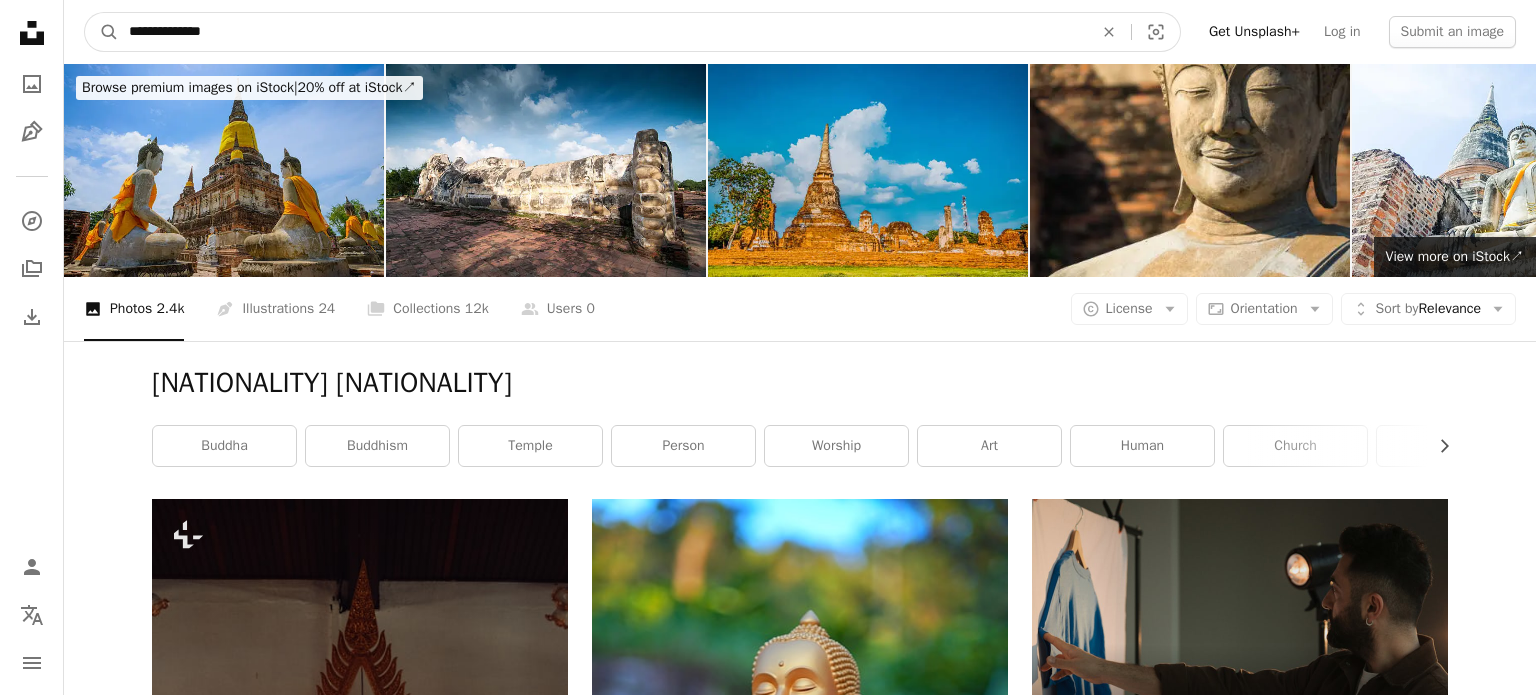 click on "**********" at bounding box center (603, 32) 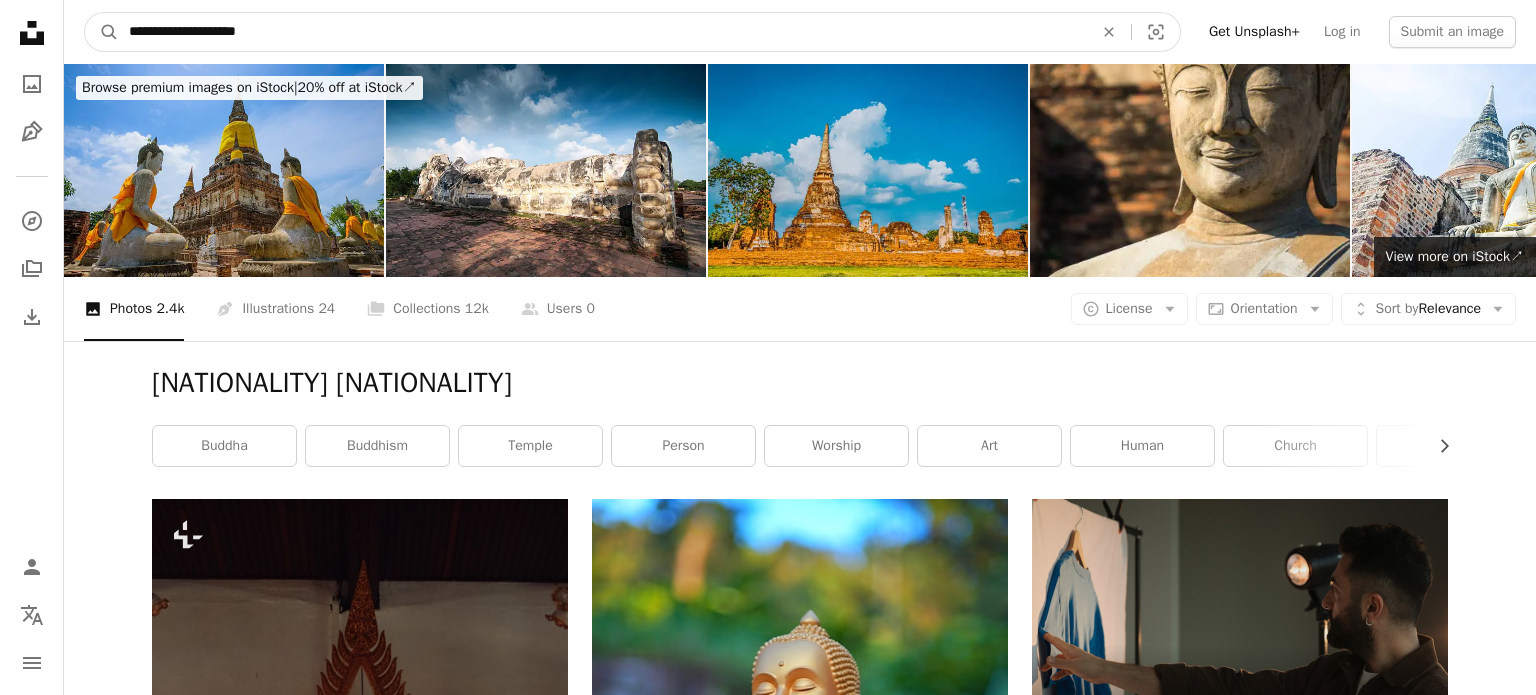 type on "**********" 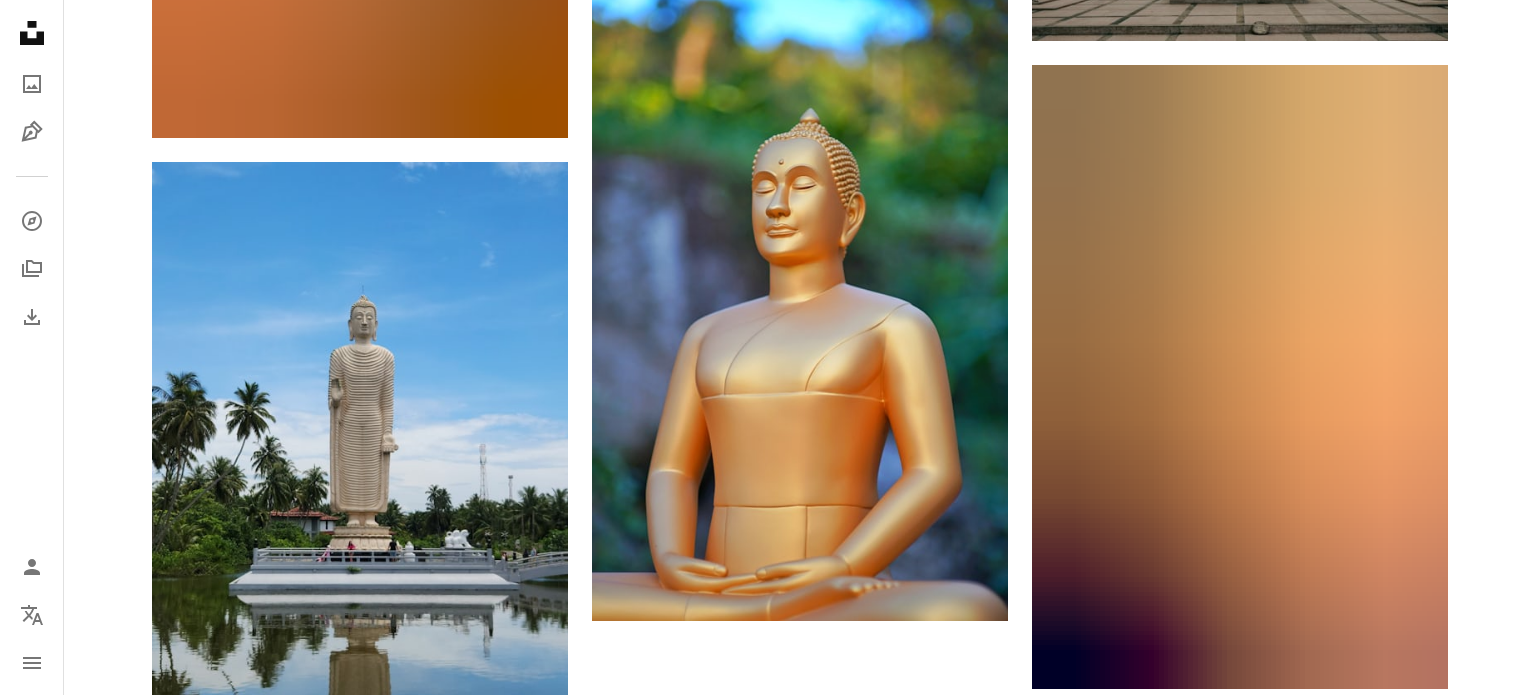scroll, scrollTop: 3848, scrollLeft: 0, axis: vertical 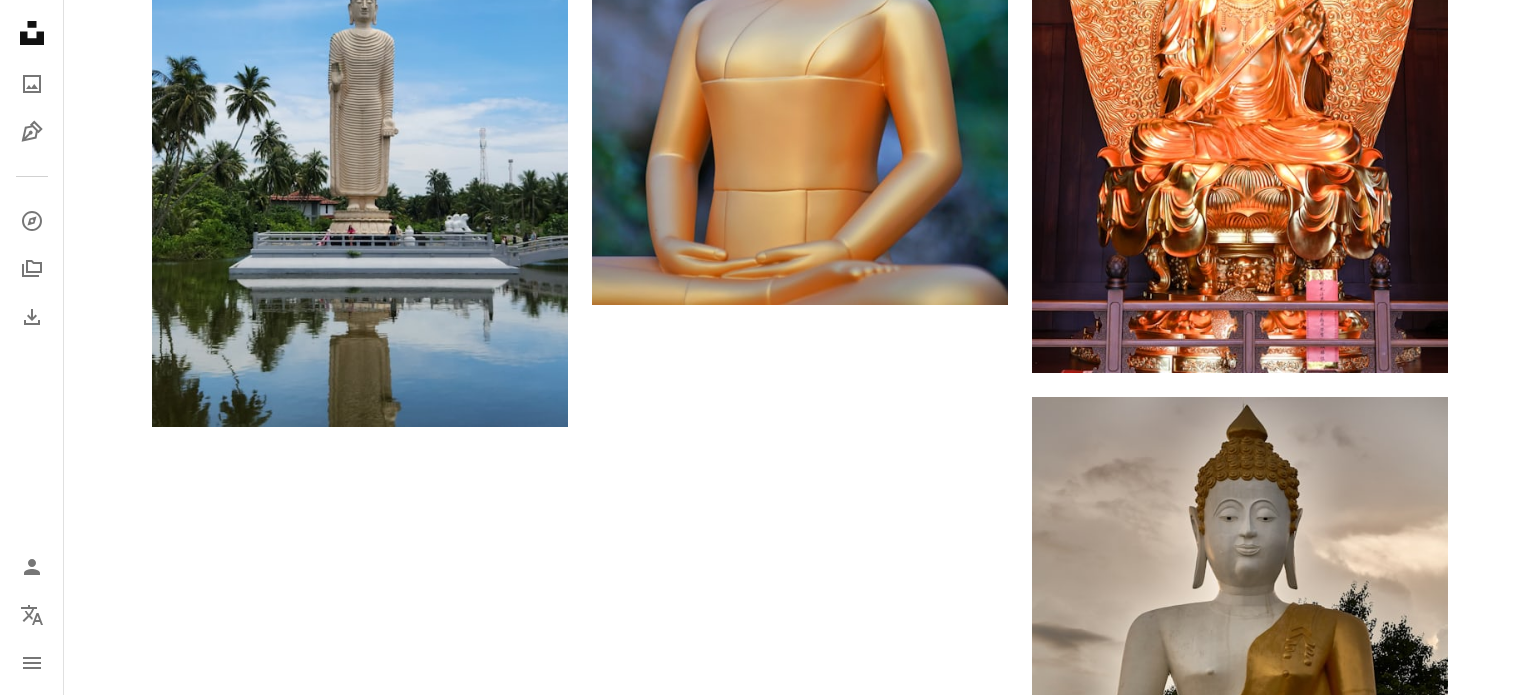 click on "Load more" at bounding box center (800, 1101) 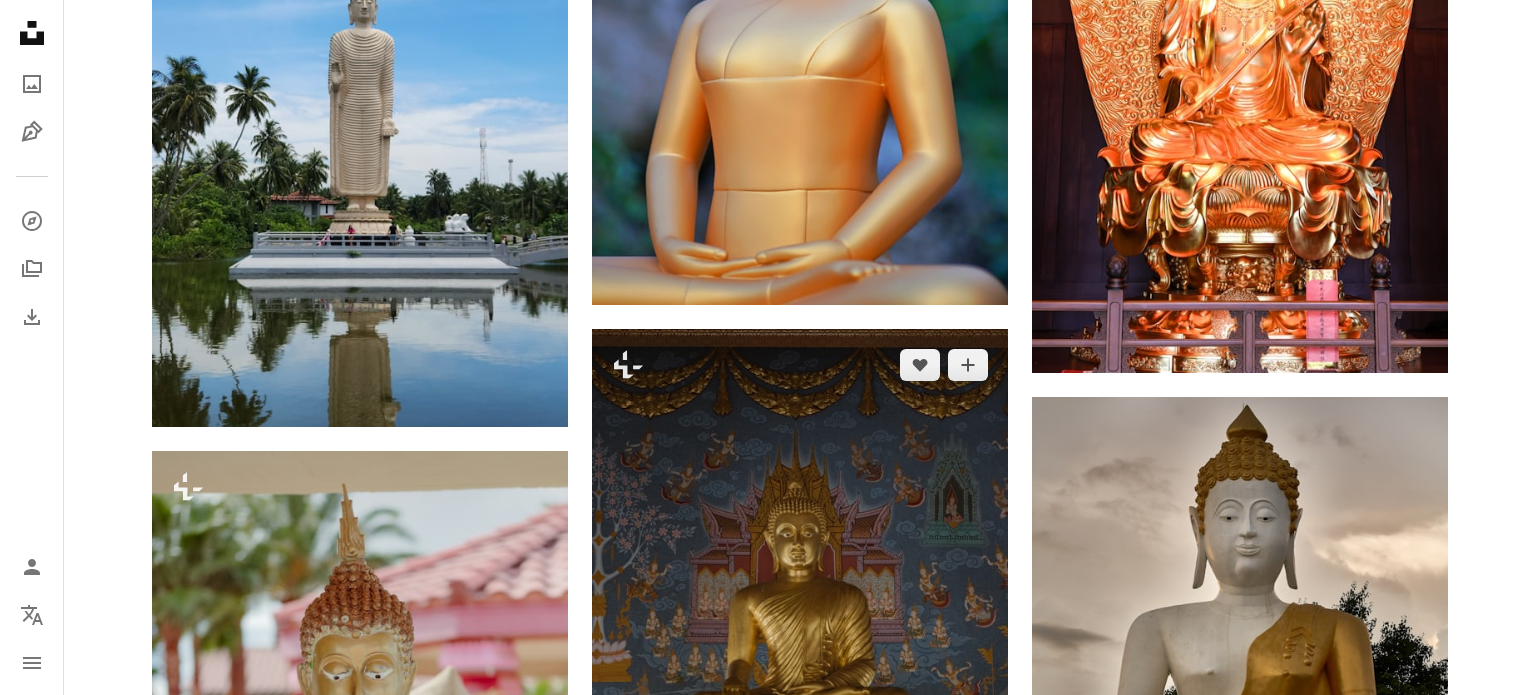 click at bounding box center [800, 641] 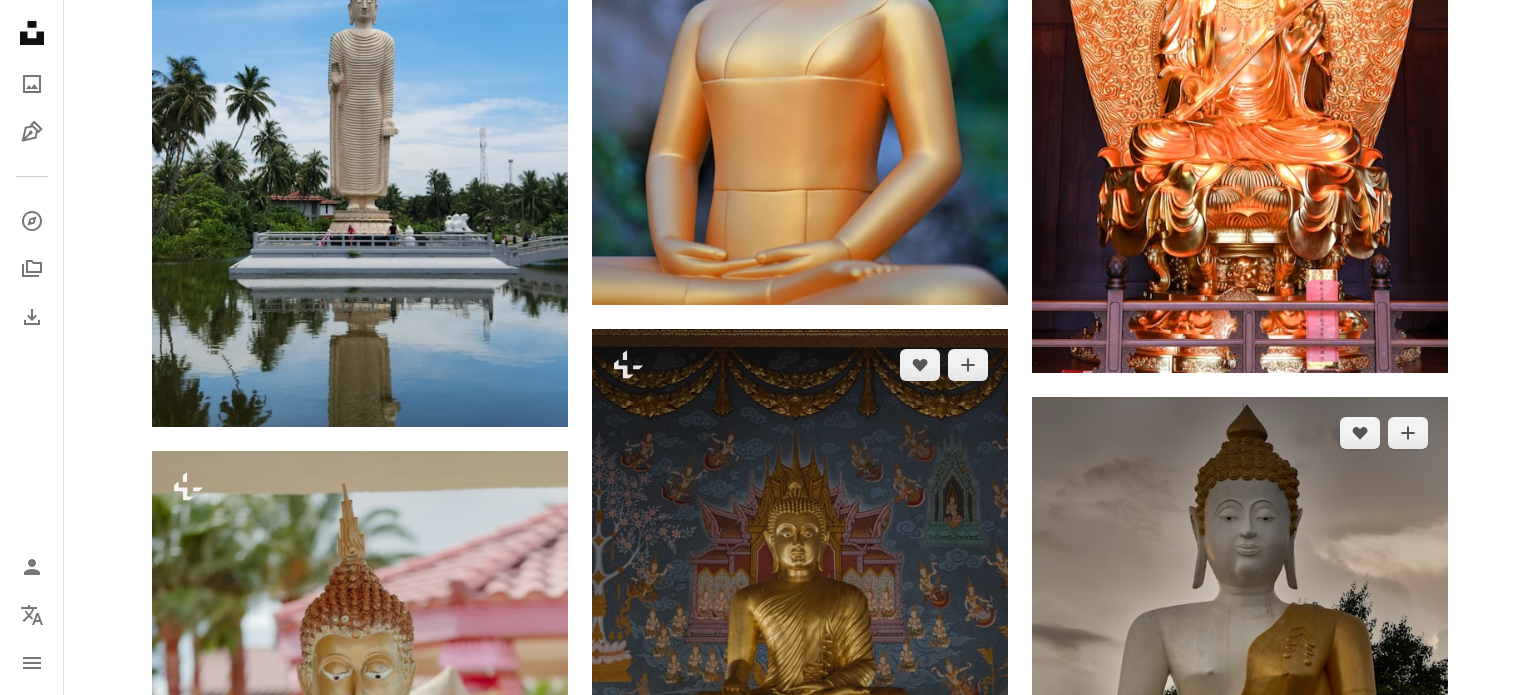 scroll, scrollTop: 4720, scrollLeft: 0, axis: vertical 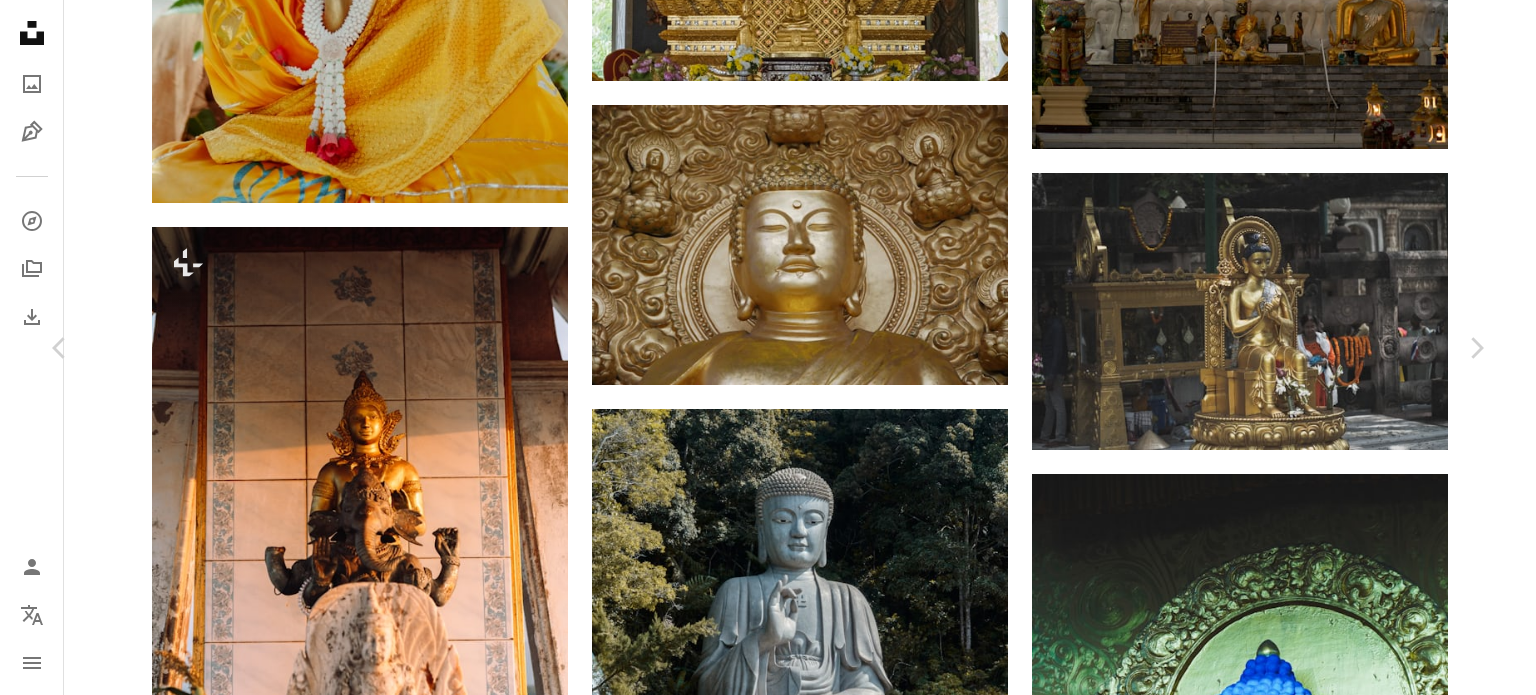 click on "An X shape Chevron left Chevron right [FIRST] [LAST] For Unsplash+ A heart A plus sign A lock Download Zoom in A forward-right arrow Share More Actions Calendar outlined Published on March 9, 2023 Safety Licensed under the Unsplash+ License buddha temple zen statue faith religion buddhism enlightenment Backgrounds From this series Chevron right Plus sign for Unsplash+ Plus sign for Unsplash+ Plus sign for Unsplash+ Plus sign for Unsplash+ Plus sign for Unsplash+ Plus sign for Unsplash+ Plus sign for Unsplash+ Plus sign for Unsplash+ Plus sign for Unsplash+ Related images Plus sign for Unsplash+ A heart A plus sign [FIRST] [LAST] For Unsplash+ A lock Download Plus sign for Unsplash+ A heart A plus sign [FIRST] [LAST] For Unsplash+ A lock Download Plus sign for Unsplash+ A heart A plus sign [FIRST] [LAST] For Unsplash+ A lock Download Plus sign for Unsplash+ A heart A plus sign [FIRST] [LAST] For Unsplash+ A lock Download Plus sign for Unsplash+ A heart A plus sign [FIRST] For A lock" at bounding box center (768, 3531) 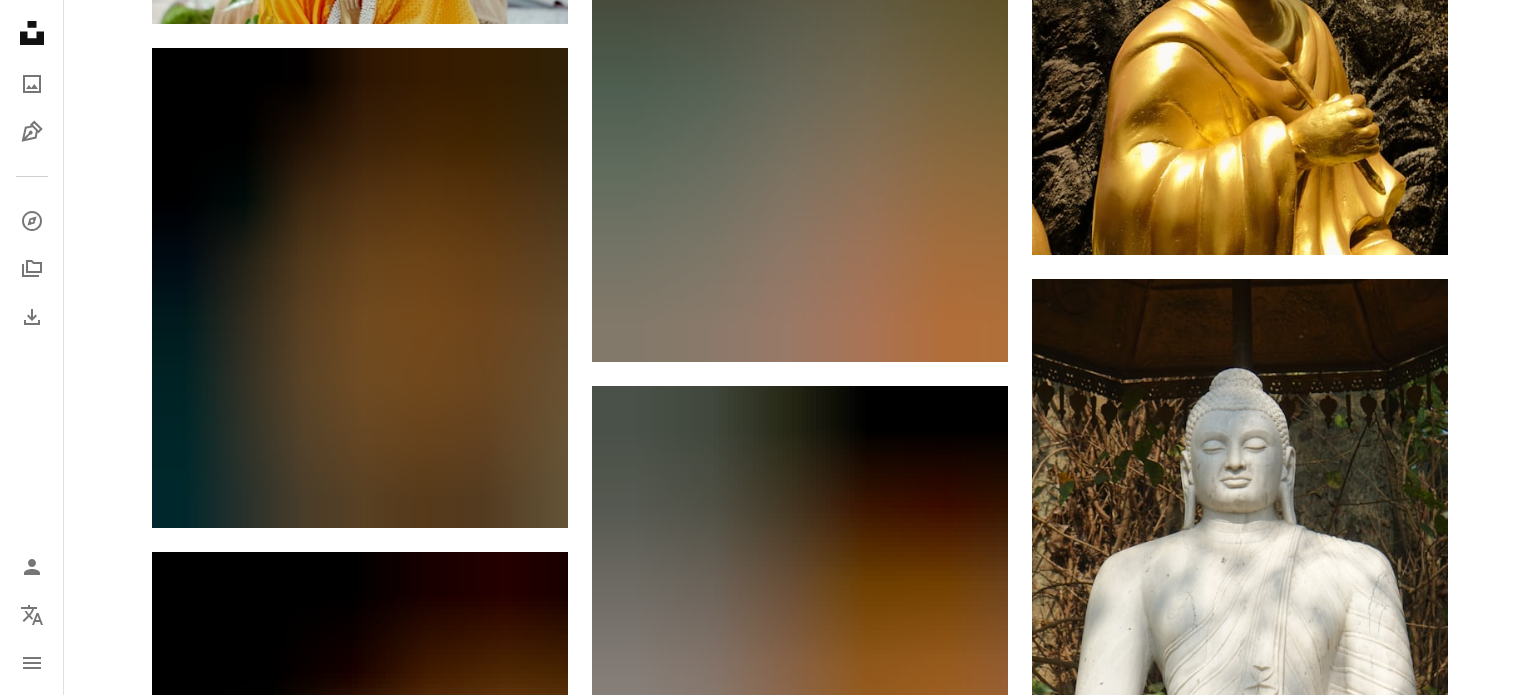 scroll, scrollTop: 15828, scrollLeft: 0, axis: vertical 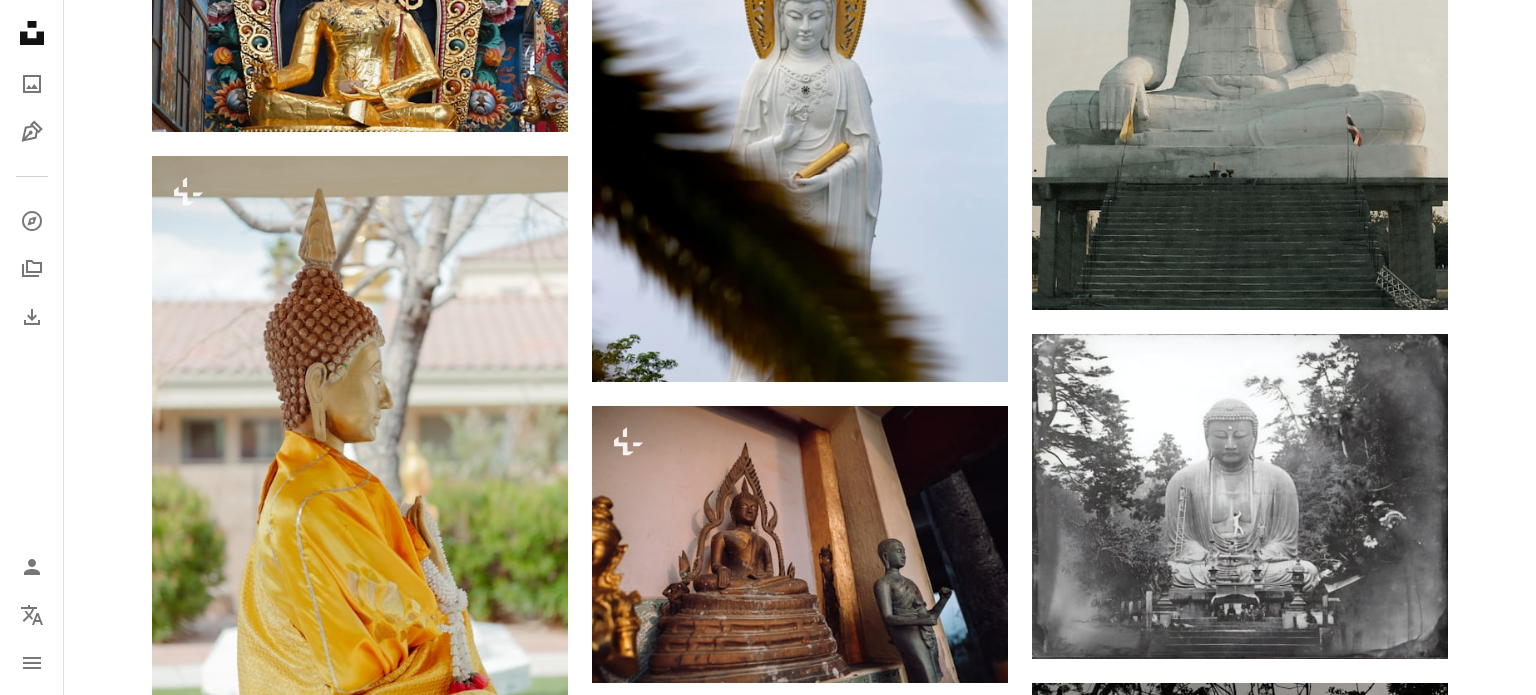 click on "Plus sign for Unsplash+ A heart A plus sign [FIRST] [LAST] For Unsplash+ A lock Download Plus sign for Unsplash+ A heart A plus sign [FIRST] [LAST] For Unsplash+ A lock Download A heart A plus sign [FIRST] [LAST] Arrow pointing down A heart A plus sign [FIRST] [LAST] Arrow pointing down Plus sign for Unsplash+ A heart A plus sign [FIRST] [LAST] For Unsplash+ A lock Download Plus sign for Unsplash+ A heart A plus sign [FIRST] [LAST] For Unsplash+ A lock Download A heart A plus sign [FIRST] [LAST] Available for hire A checkmark inside of a circle Arrow pointing down Plus sign for Unsplash+ A heart A plus sign [FIRST] [LAST] For Unsplash+ A lock Download Plus sign for Unsplash+ A heart A plus sign [FIRST] [LAST] For Unsplash+ A lock Download A heart A plus sign [FIRST] [LAST] Arrow pointing down –– ––– ––– –– ––– – ––– ––– –––– – – –– ––– – – ––– –– –– –––– –– The best in on-brand content creation Learn More A heart For" at bounding box center [800, -5956] 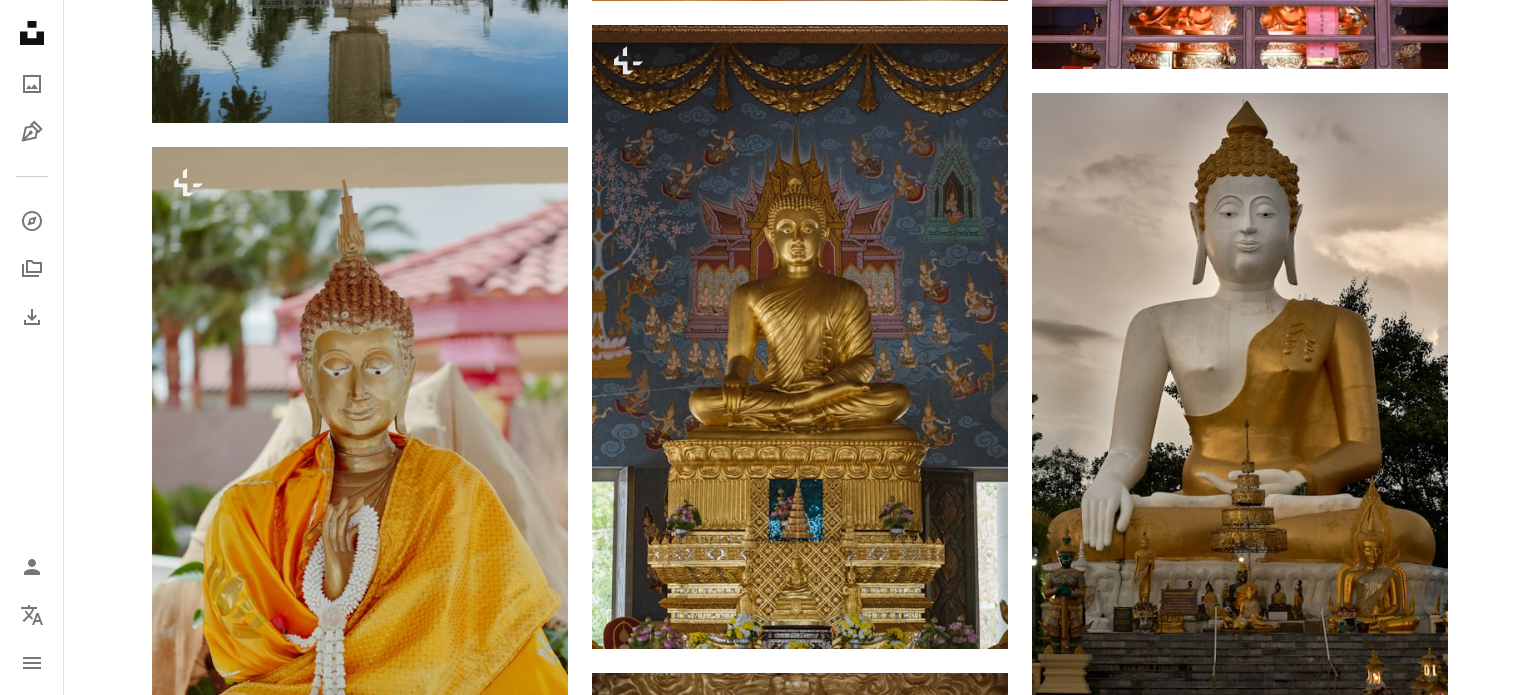 scroll, scrollTop: 0, scrollLeft: 0, axis: both 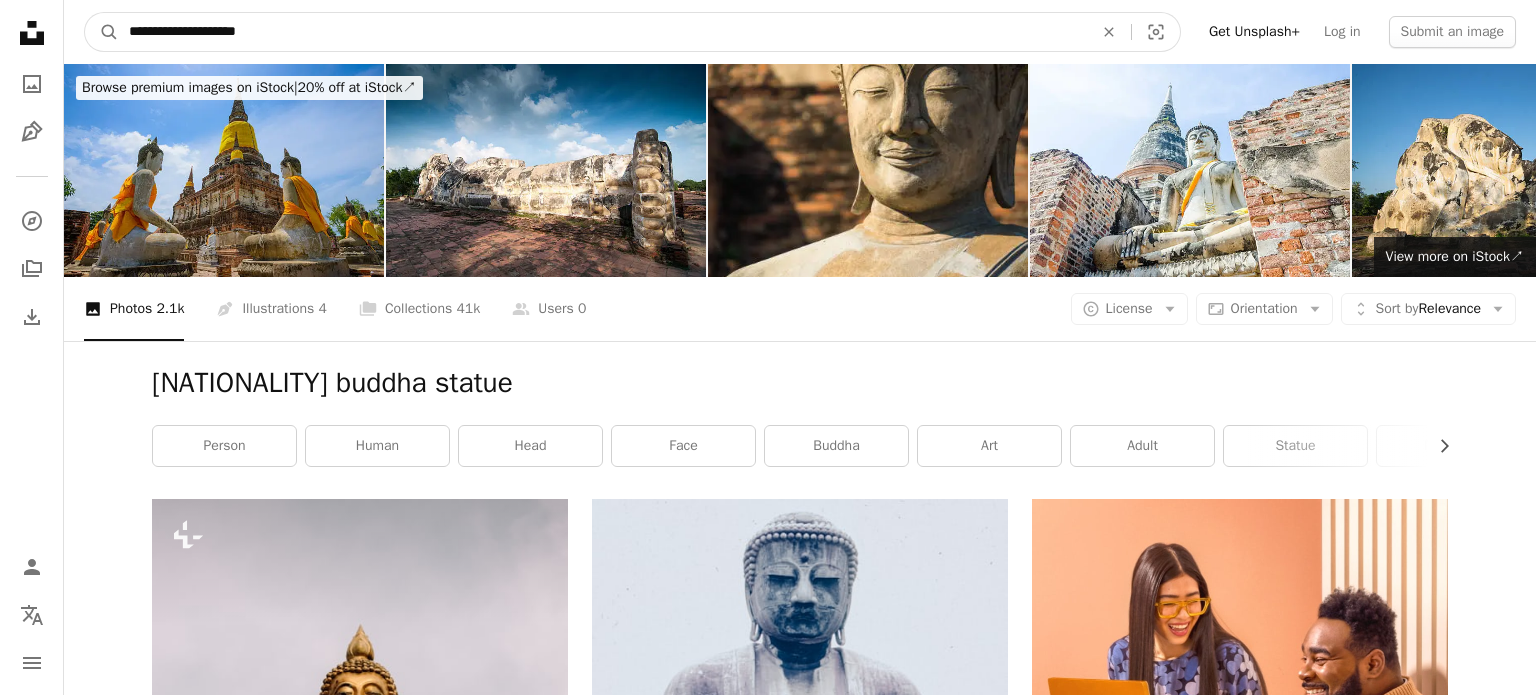 drag, startPoint x: 371, startPoint y: 47, endPoint x: 0, endPoint y: 9, distance: 372.941 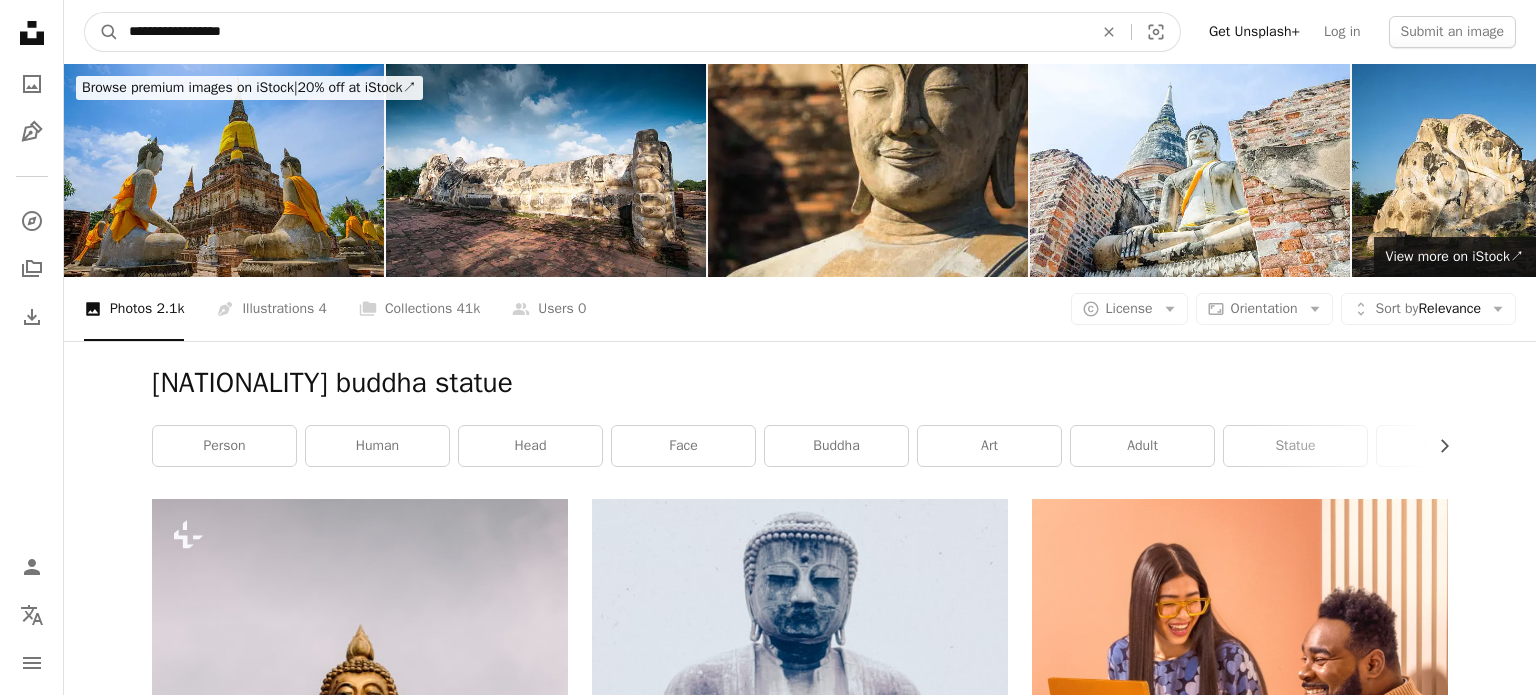 type on "**********" 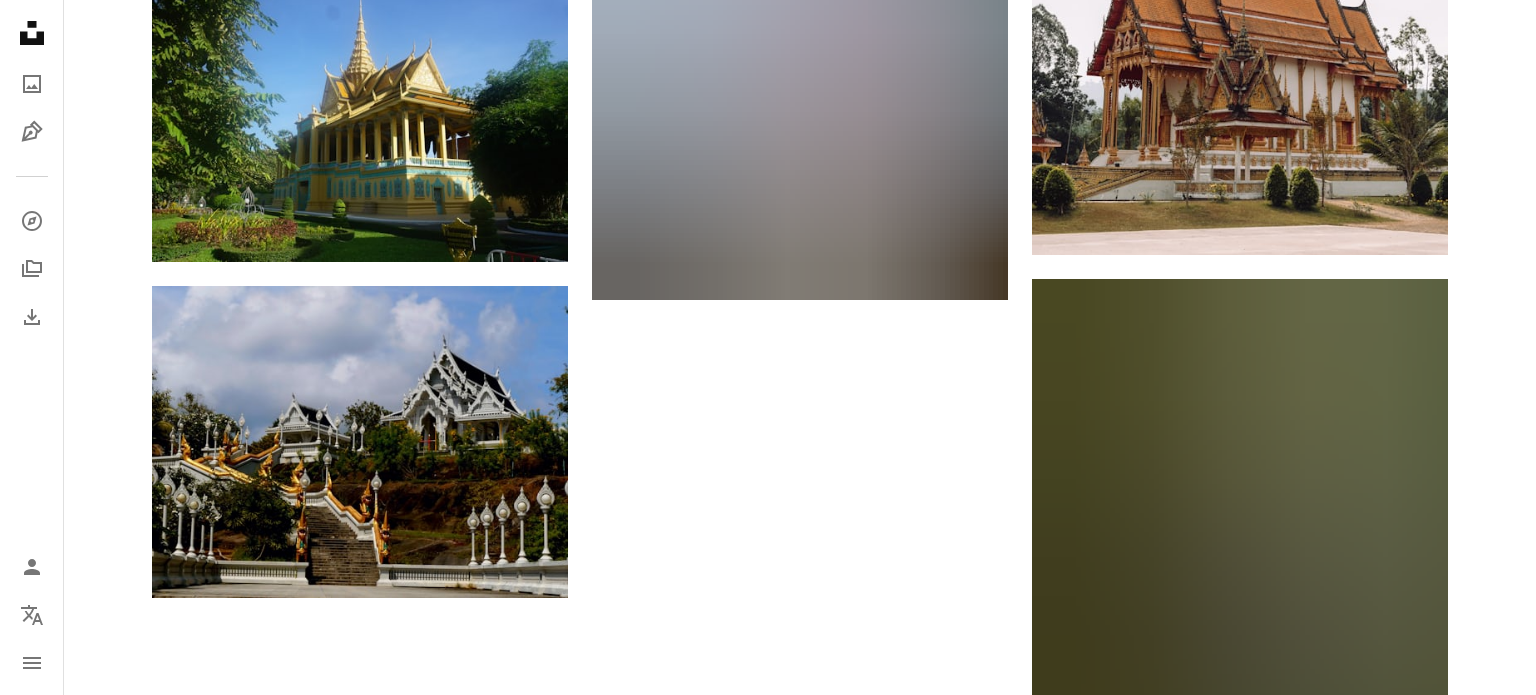 scroll, scrollTop: 3692, scrollLeft: 0, axis: vertical 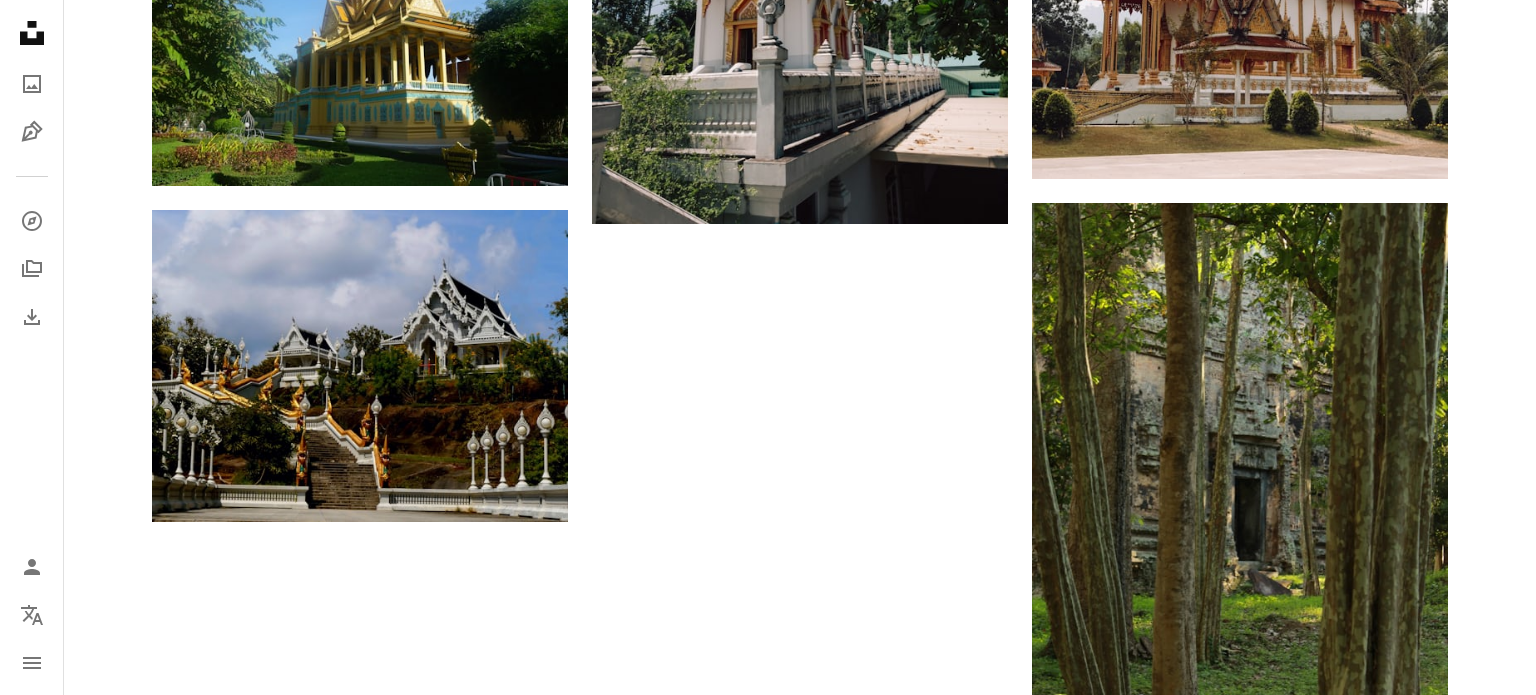 click on "Load more" at bounding box center [800, 907] 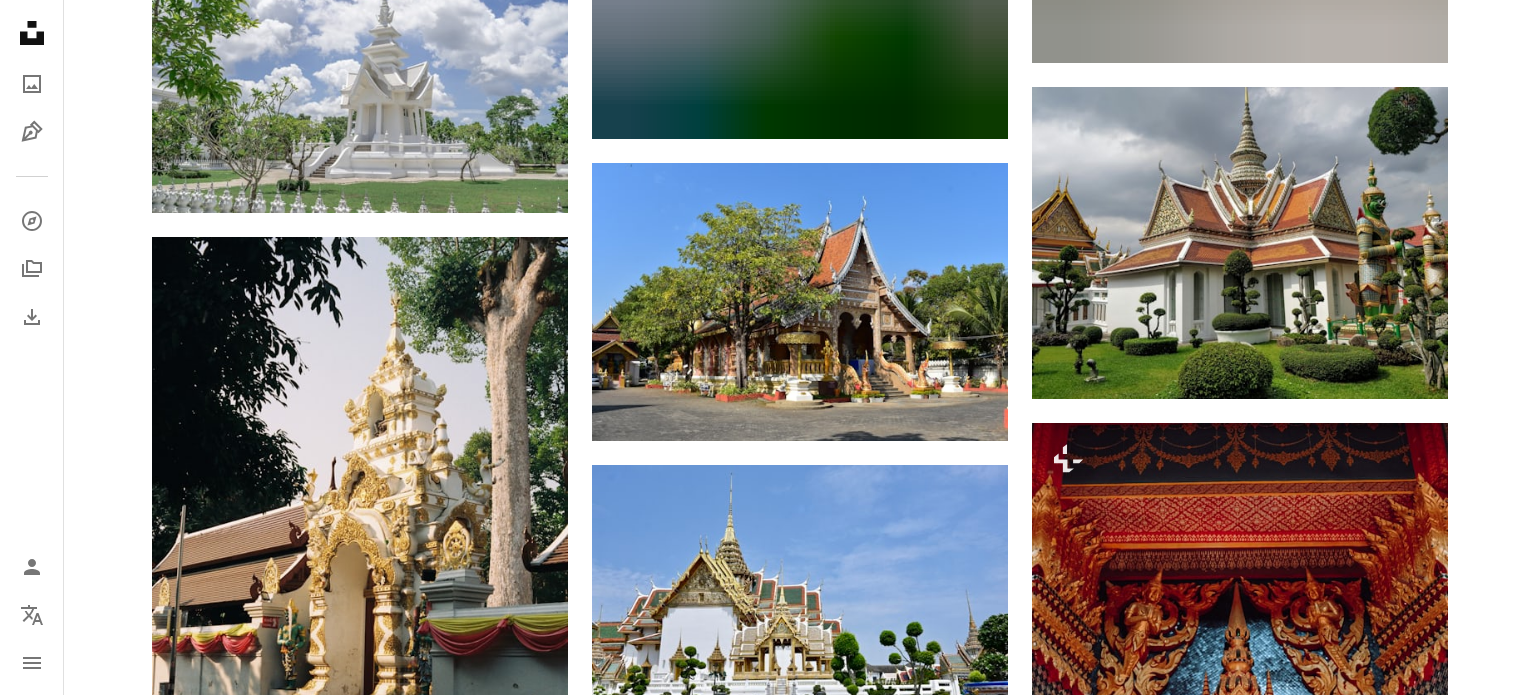 scroll, scrollTop: 19269, scrollLeft: 0, axis: vertical 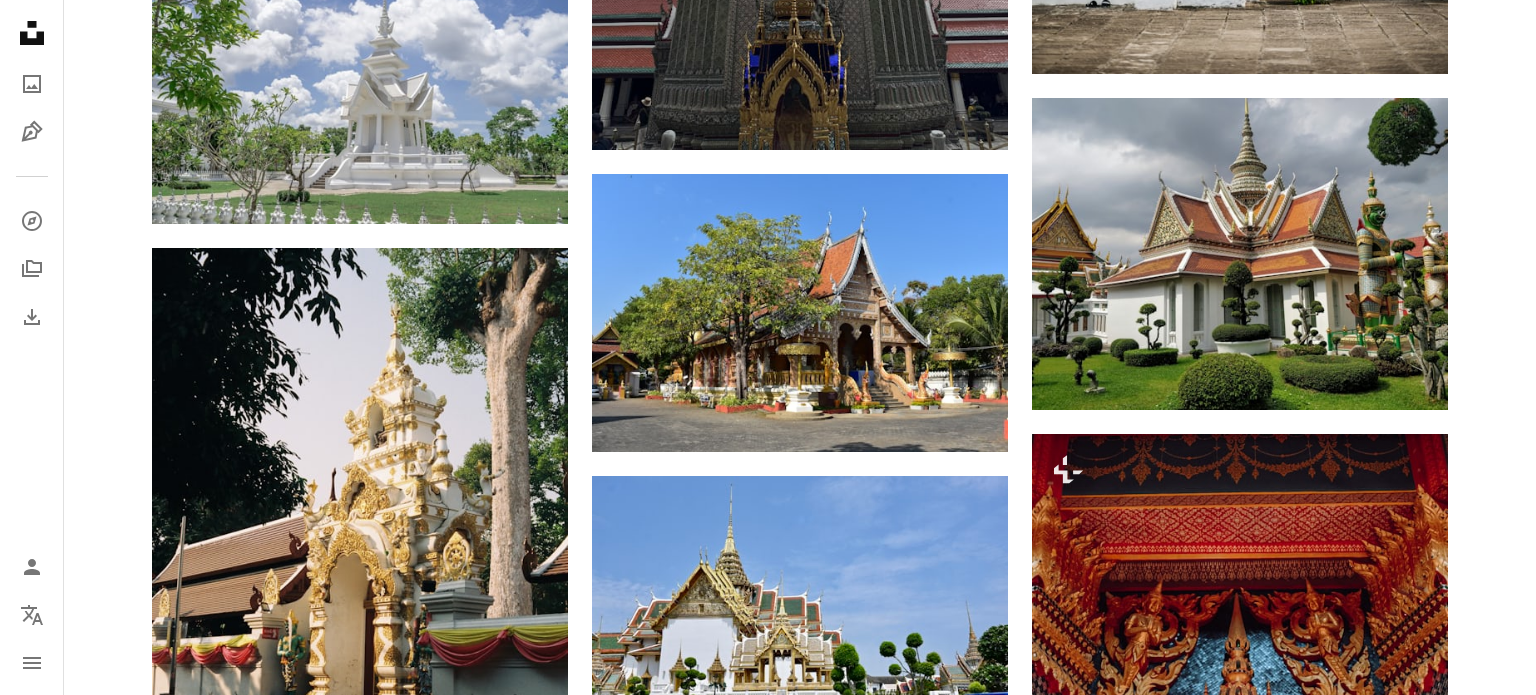 click on "Arrow pointing down" 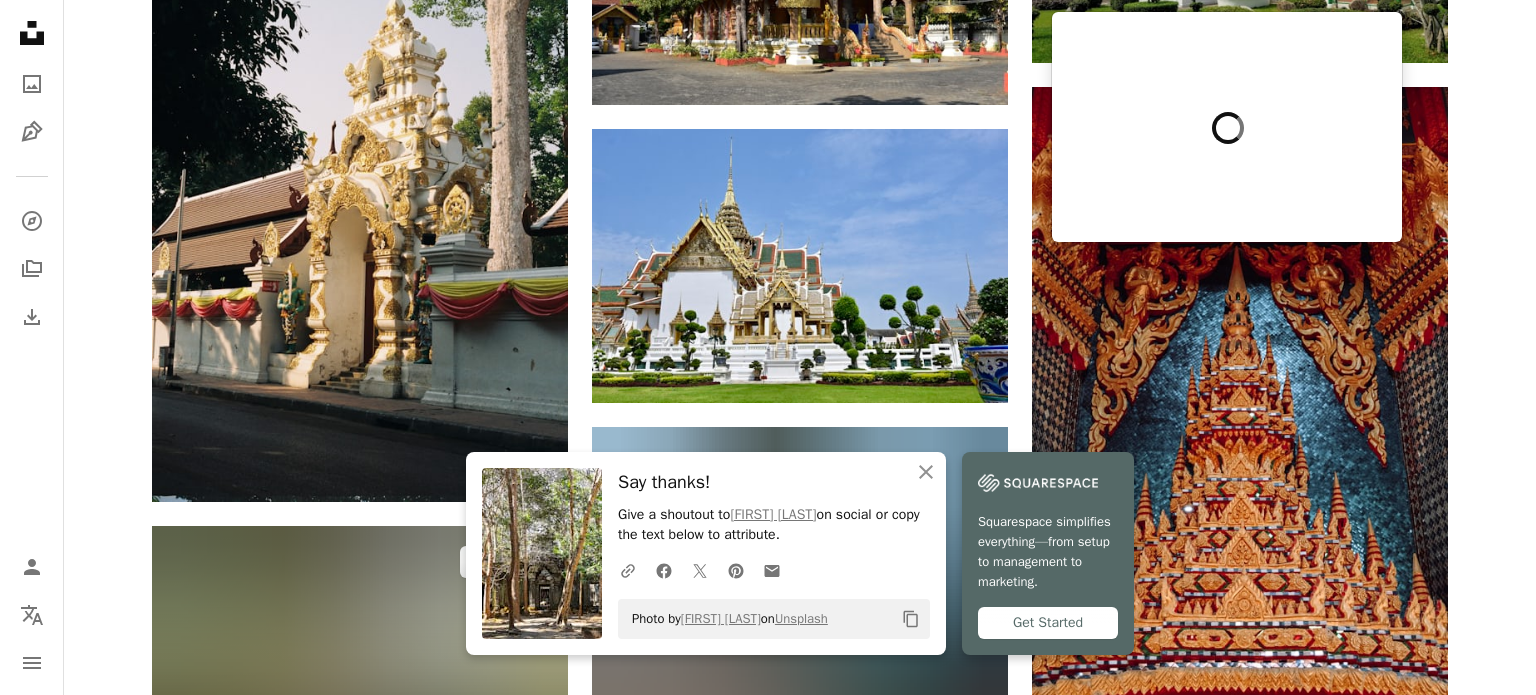 scroll, scrollTop: 19716, scrollLeft: 0, axis: vertical 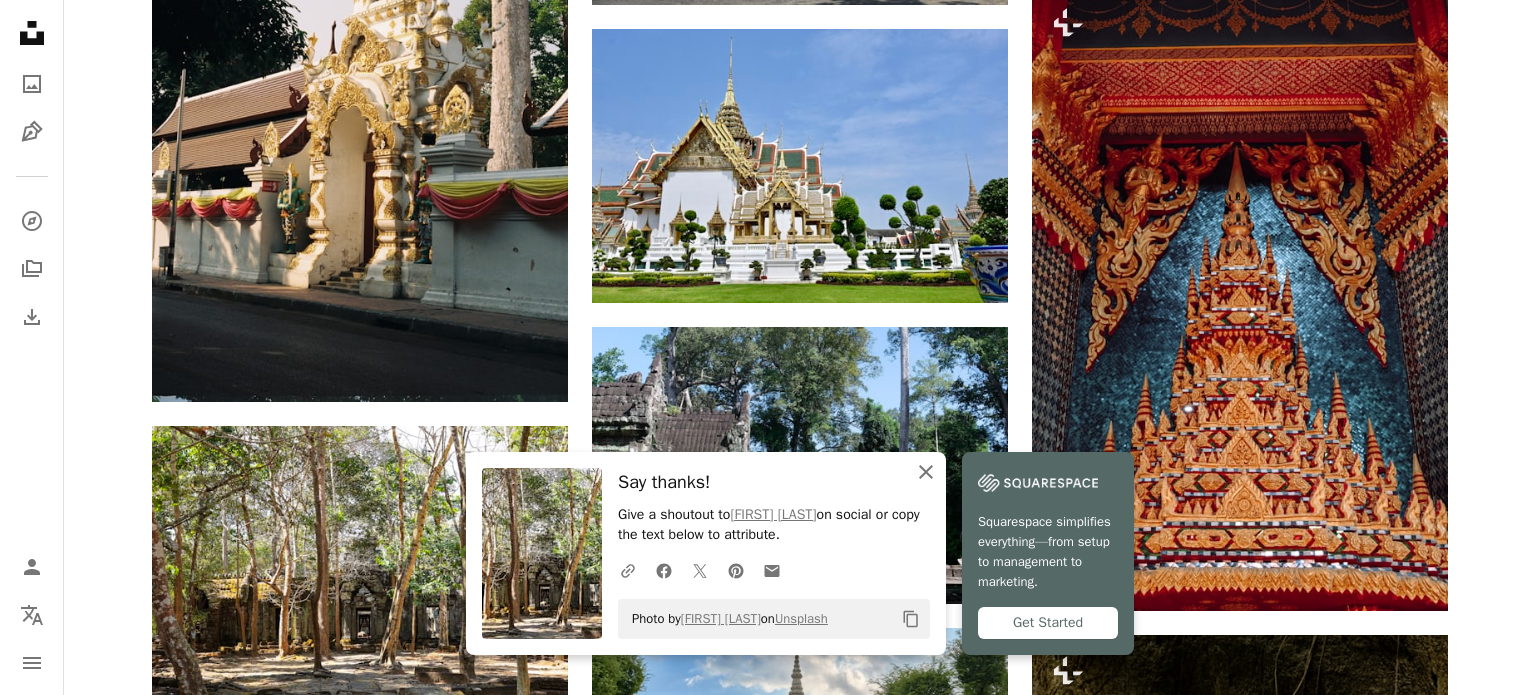 click on "An X shape" 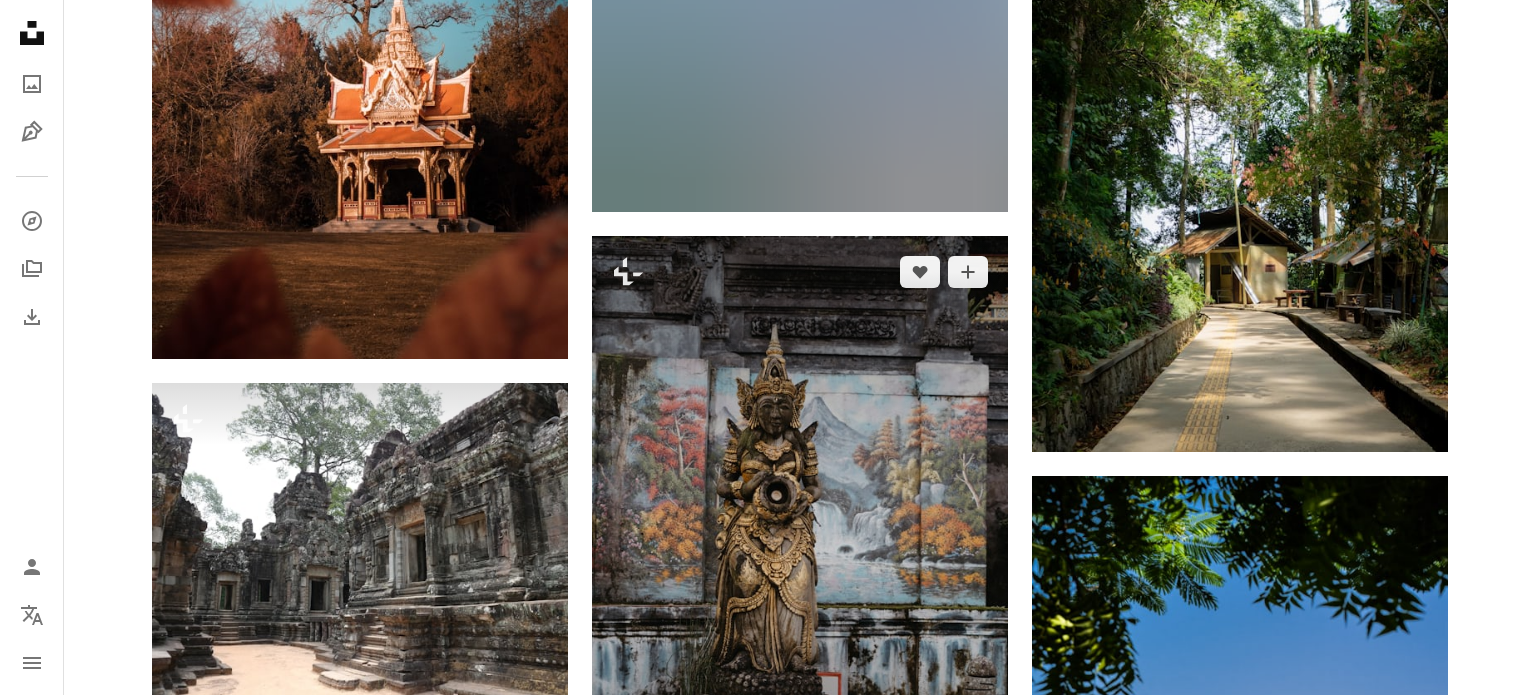 scroll, scrollTop: 23676, scrollLeft: 0, axis: vertical 